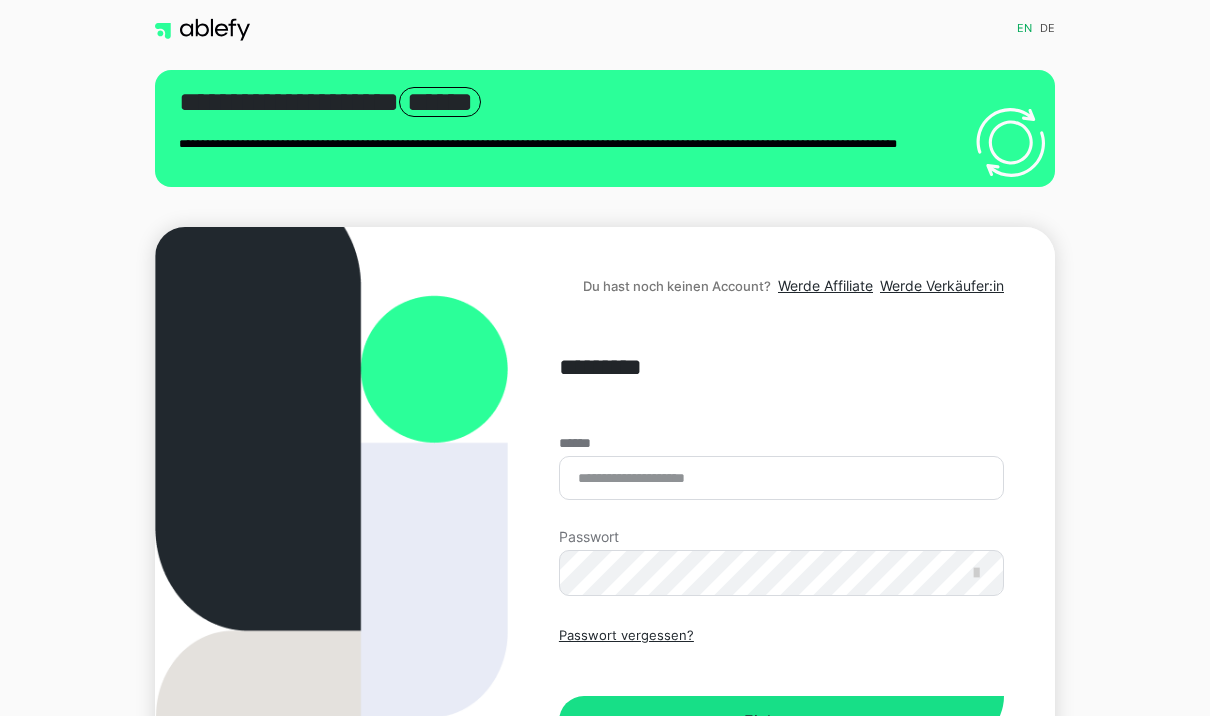 scroll, scrollTop: 0, scrollLeft: 0, axis: both 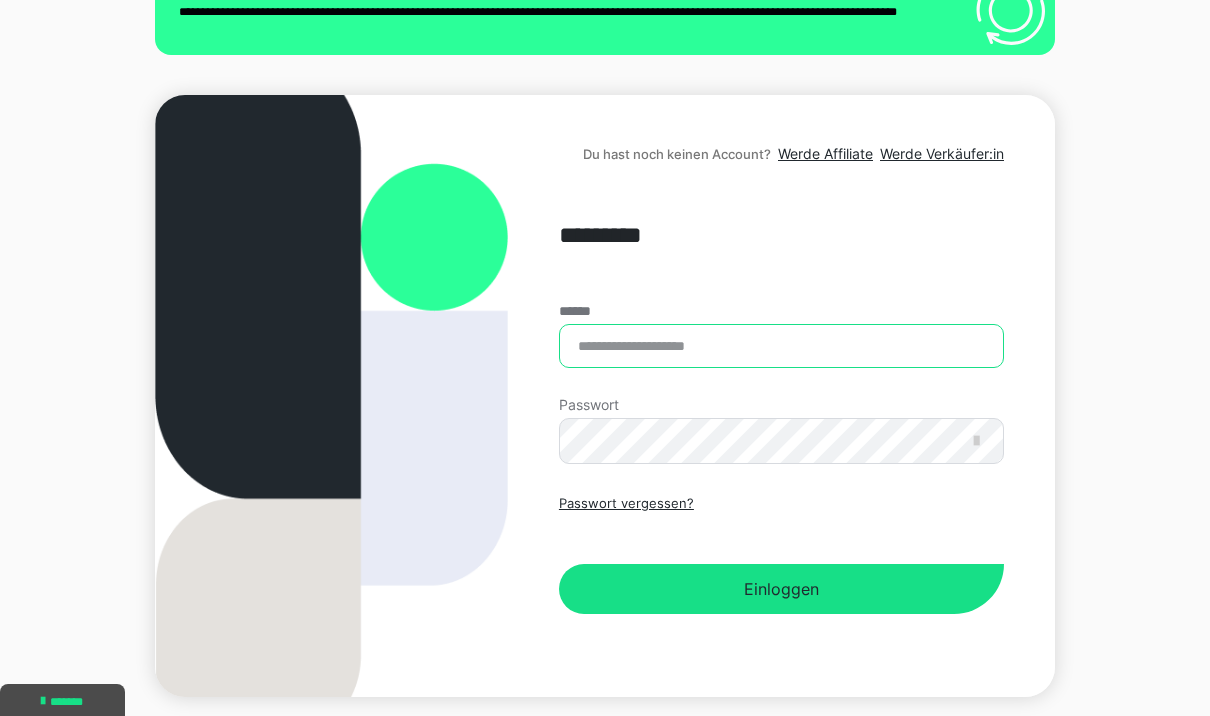 click on "******" at bounding box center [781, 346] 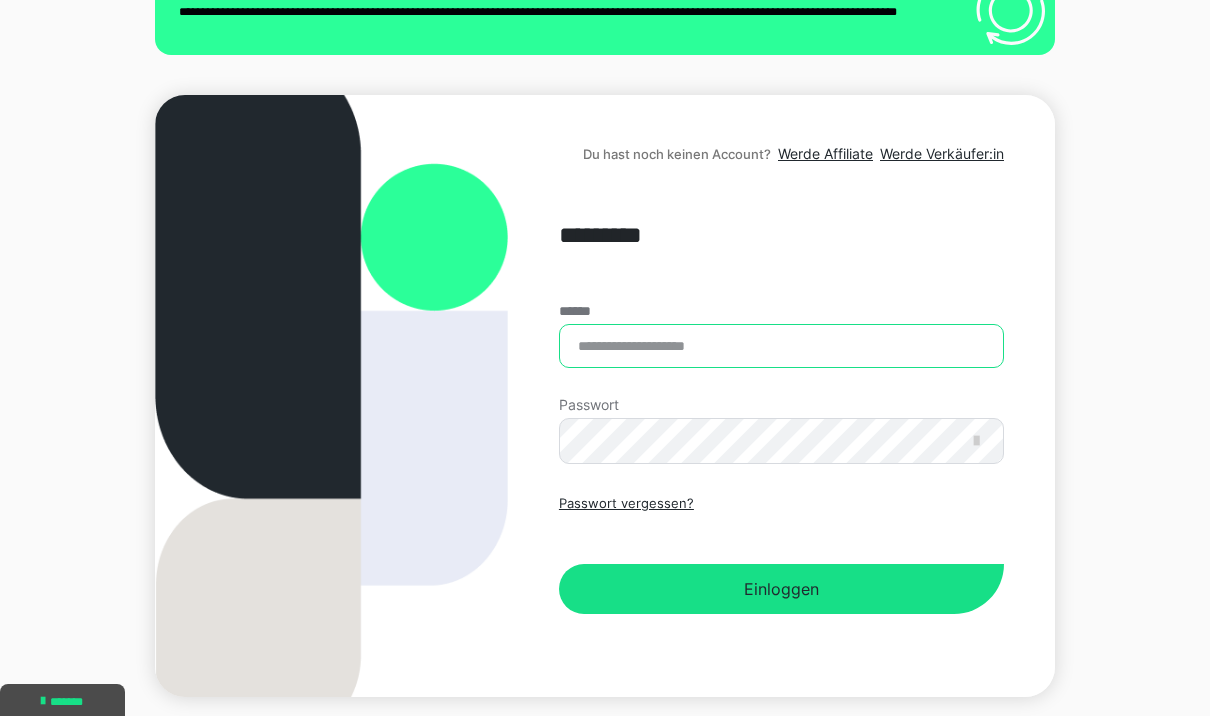 type on "**********" 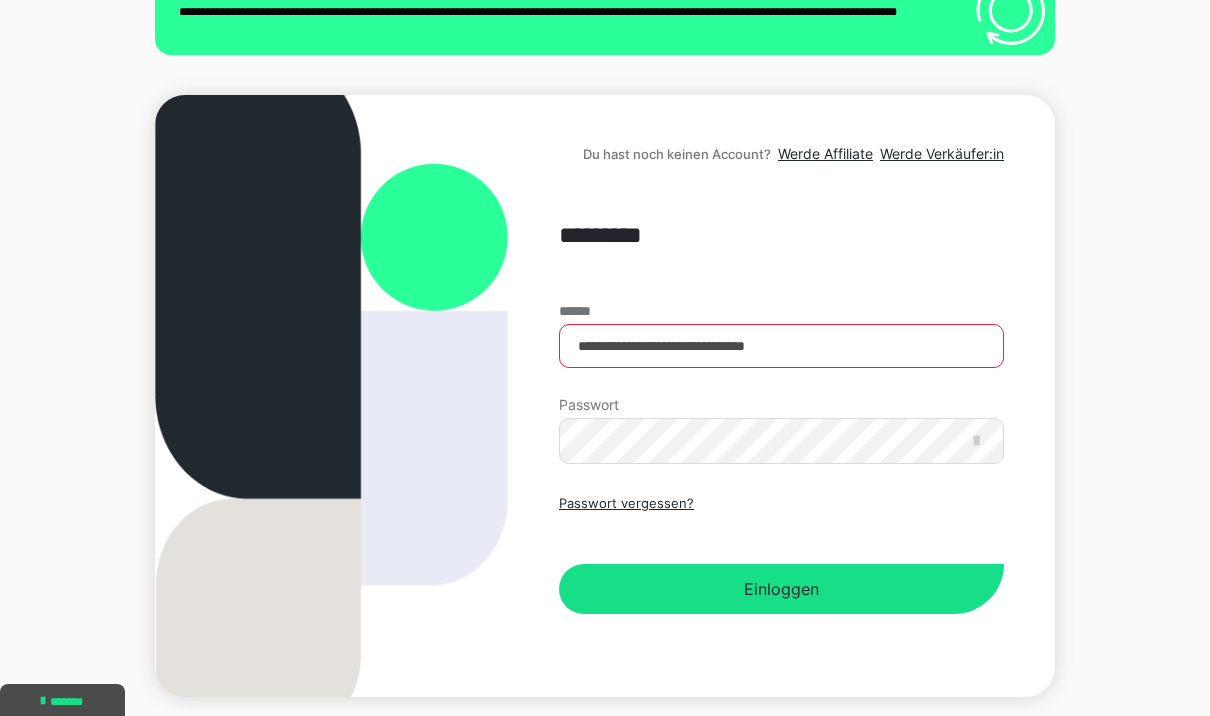 click on "Einloggen" at bounding box center [781, 589] 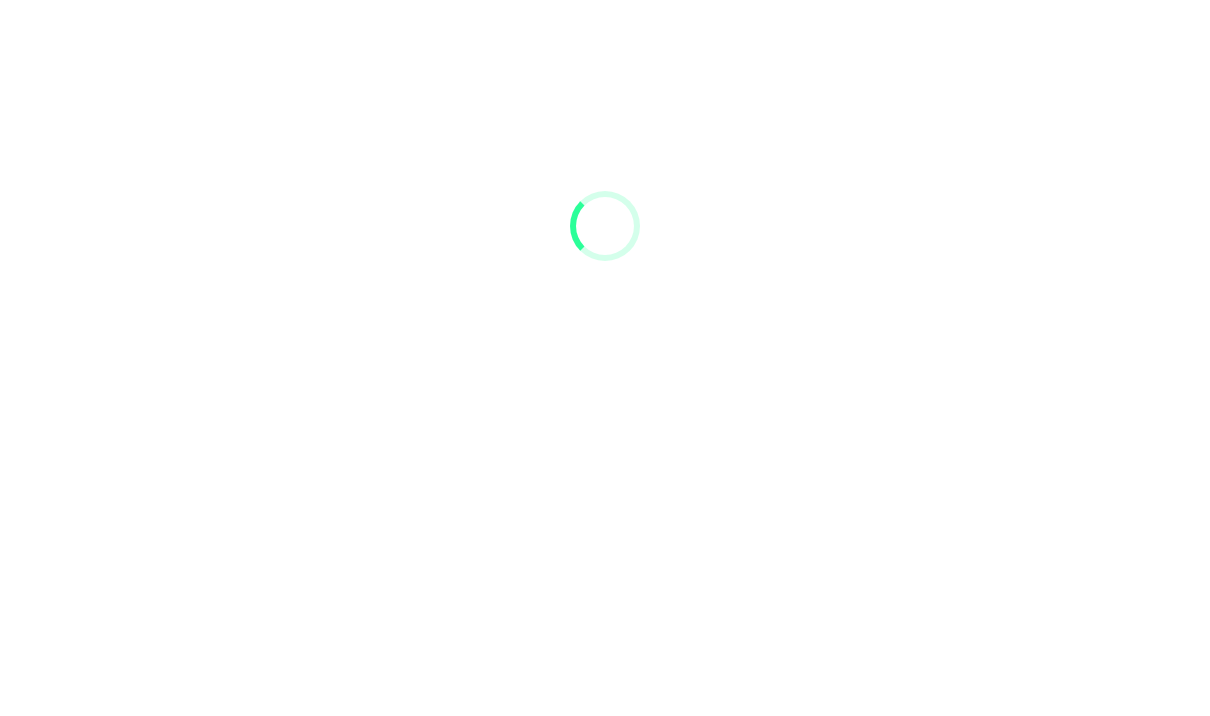 scroll, scrollTop: 0, scrollLeft: 0, axis: both 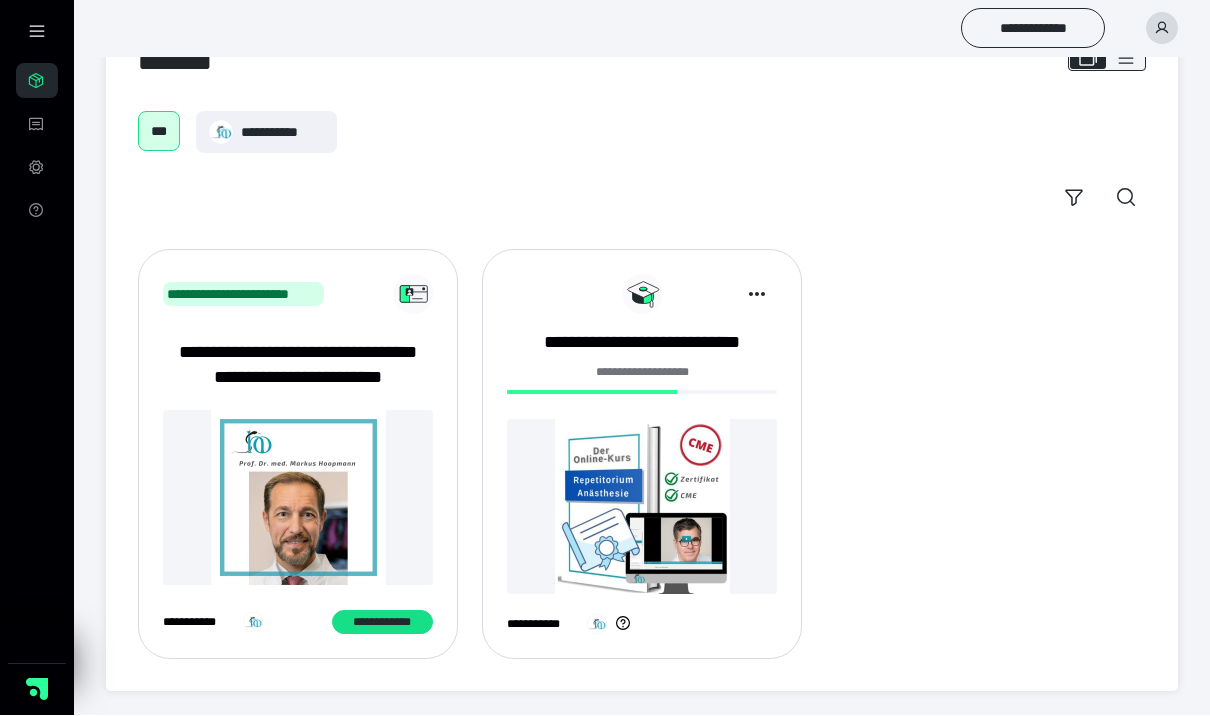 click at bounding box center [642, 507] 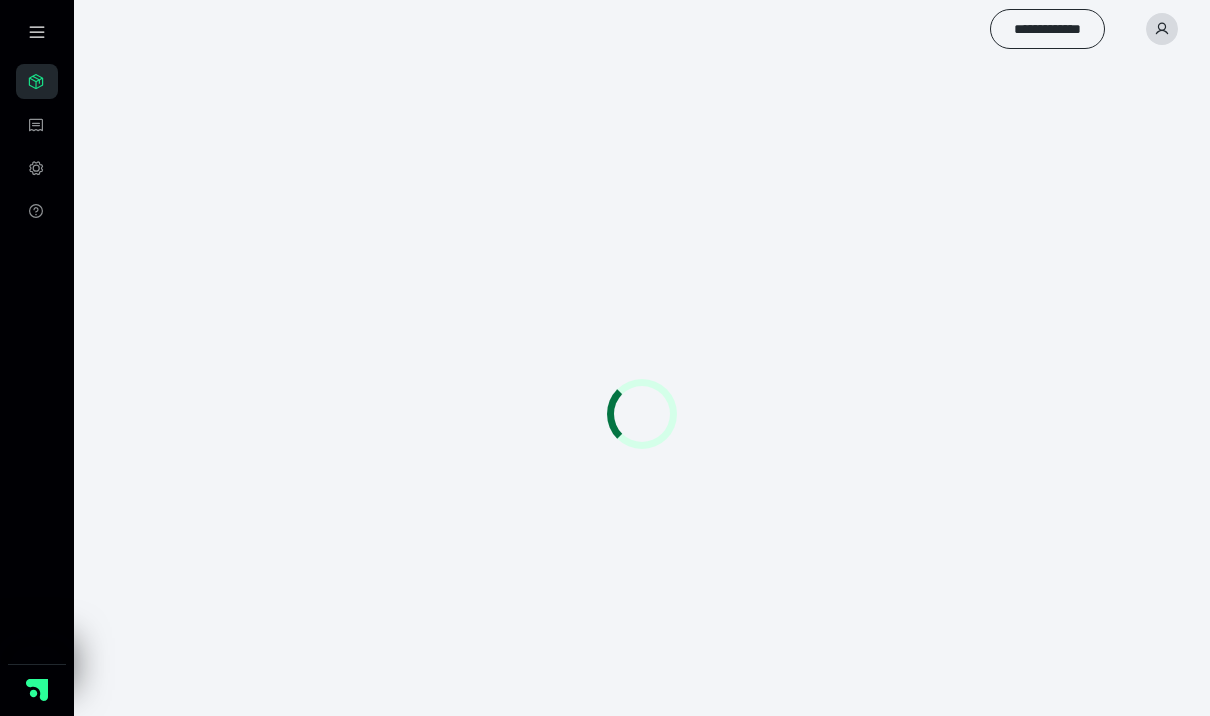 scroll, scrollTop: 0, scrollLeft: 0, axis: both 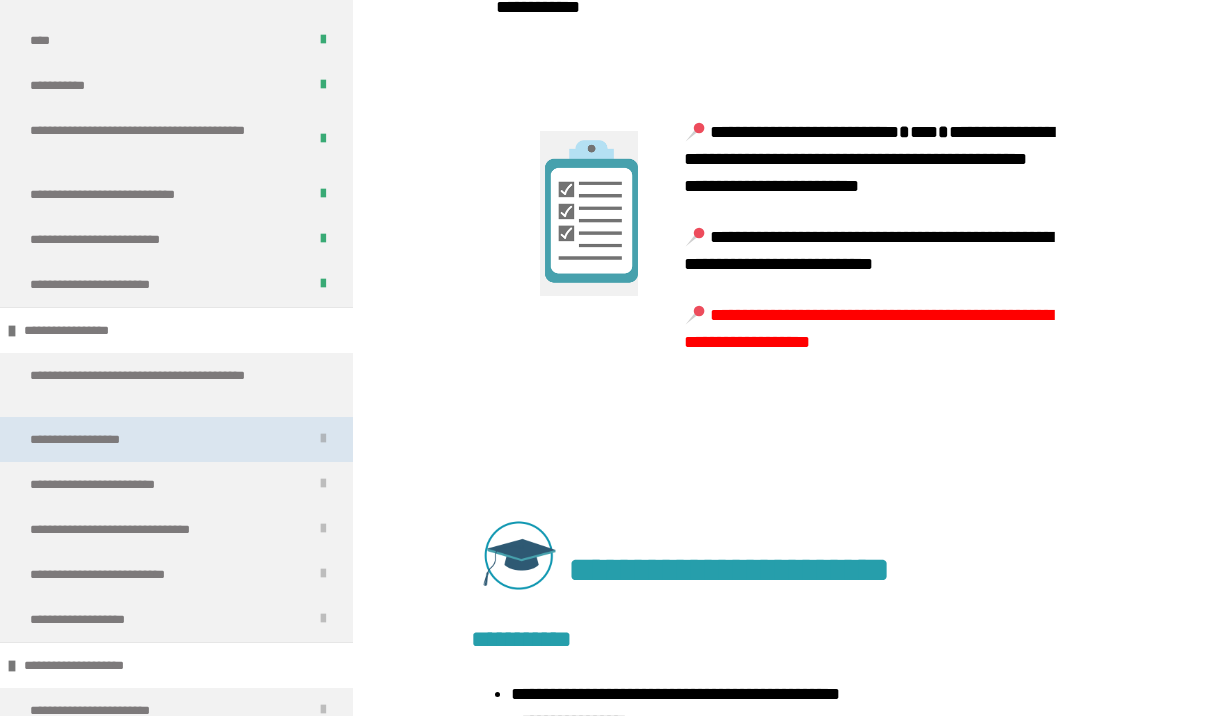 click on "**********" at bounding box center (176, 439) 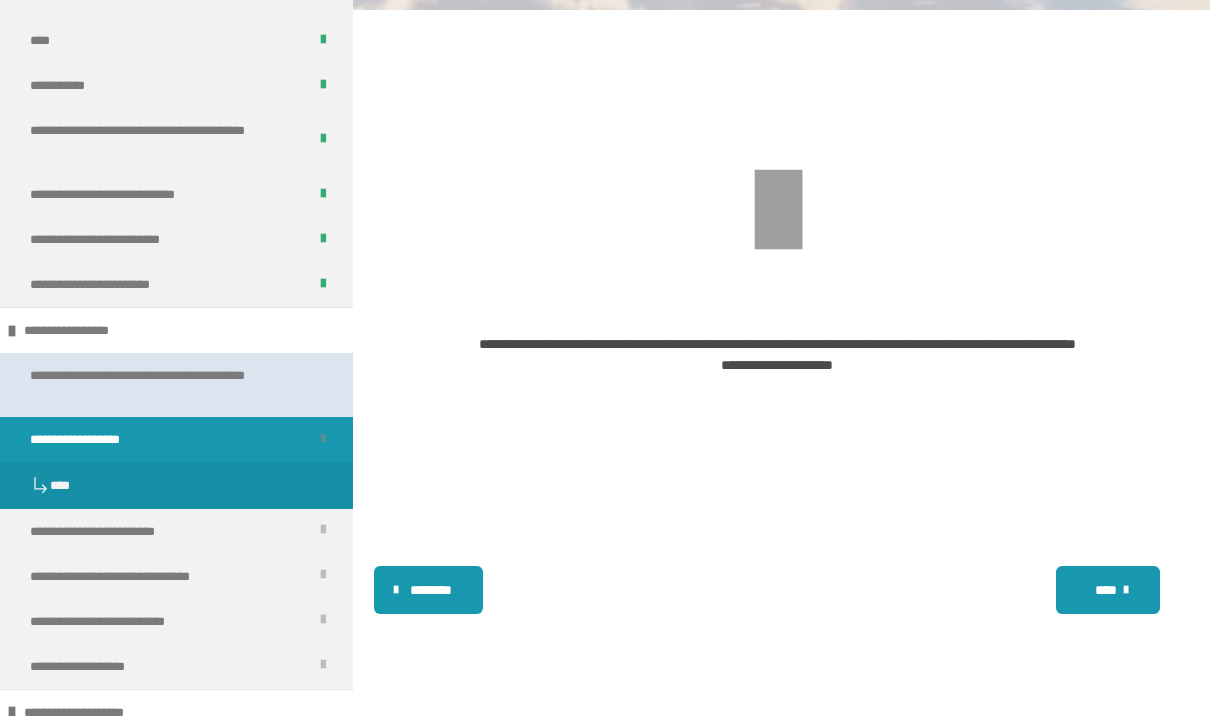 click on "**********" at bounding box center [168, 385] 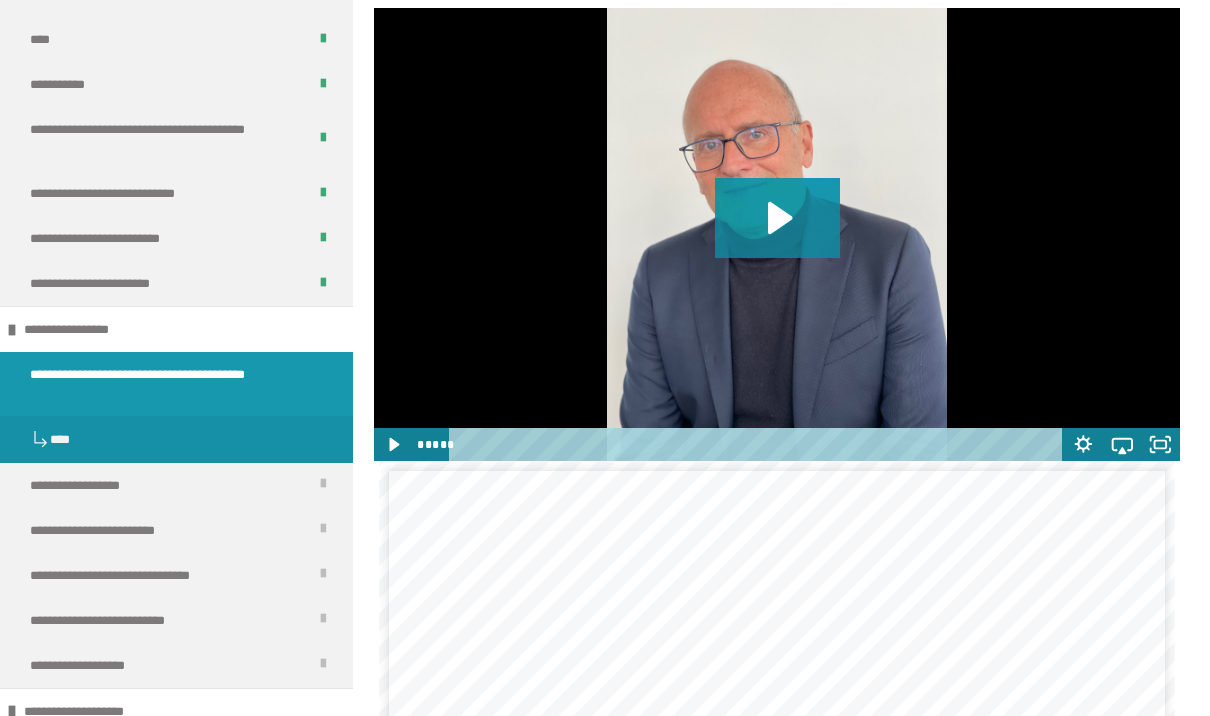 scroll, scrollTop: 1805, scrollLeft: 0, axis: vertical 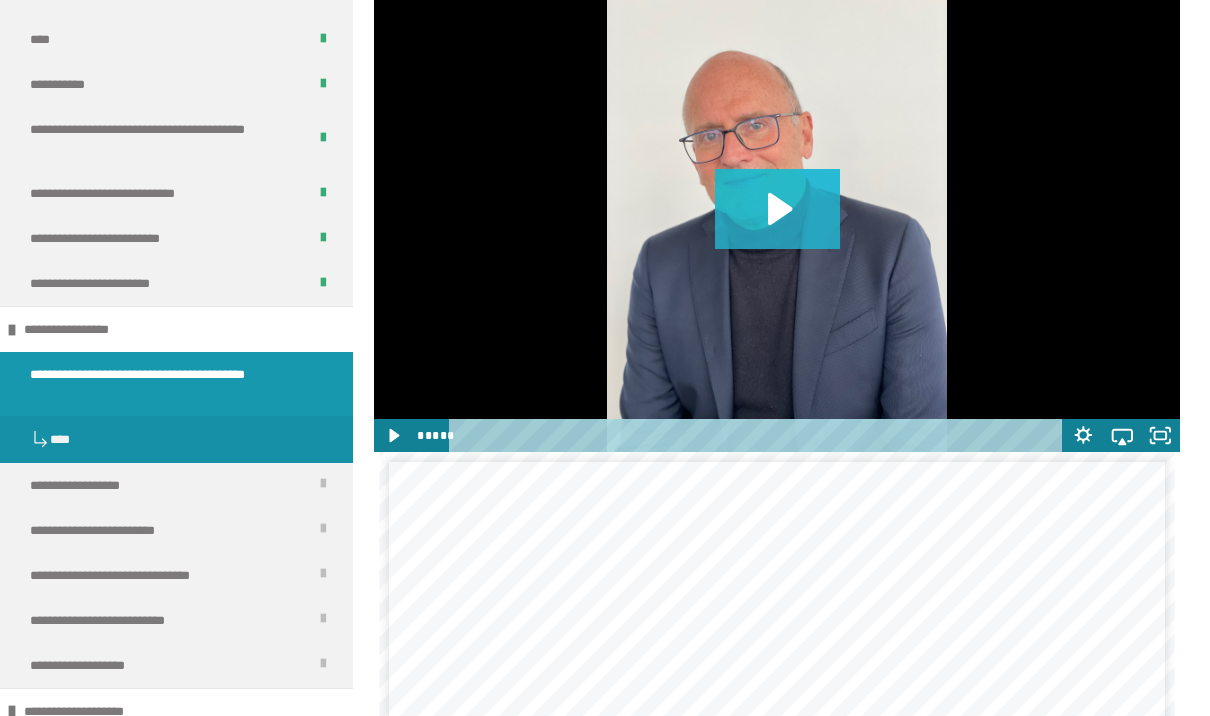 click 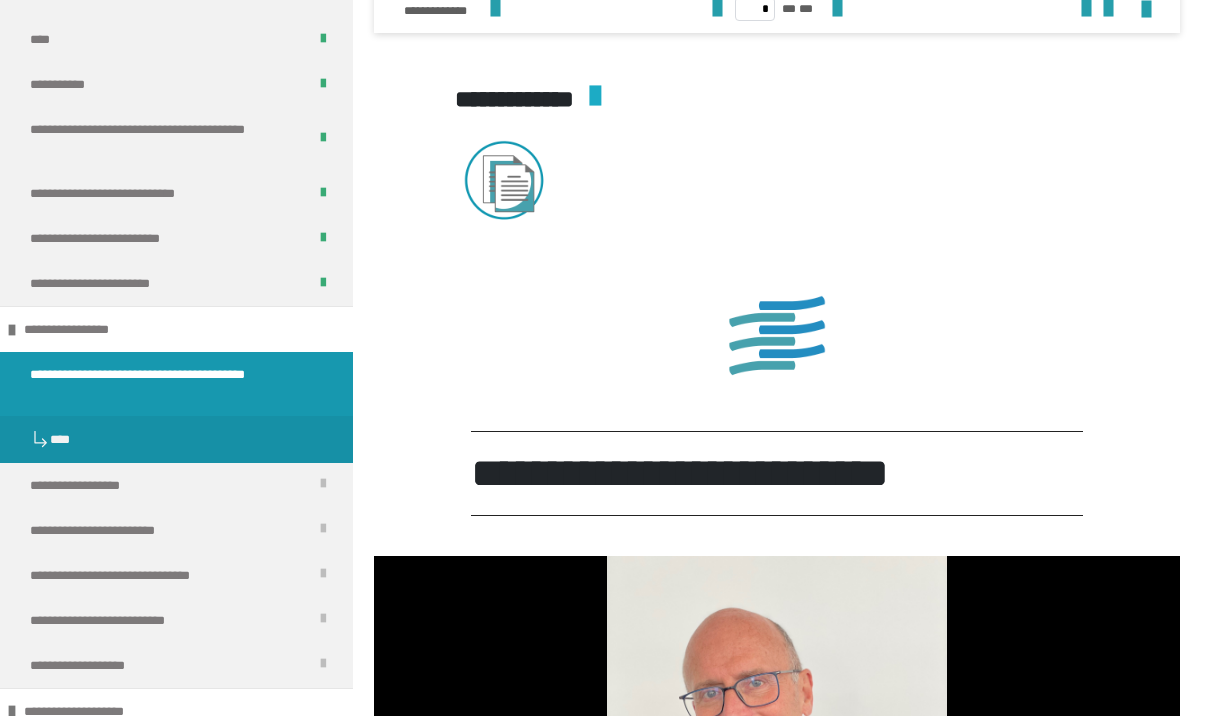 scroll, scrollTop: 2727, scrollLeft: 0, axis: vertical 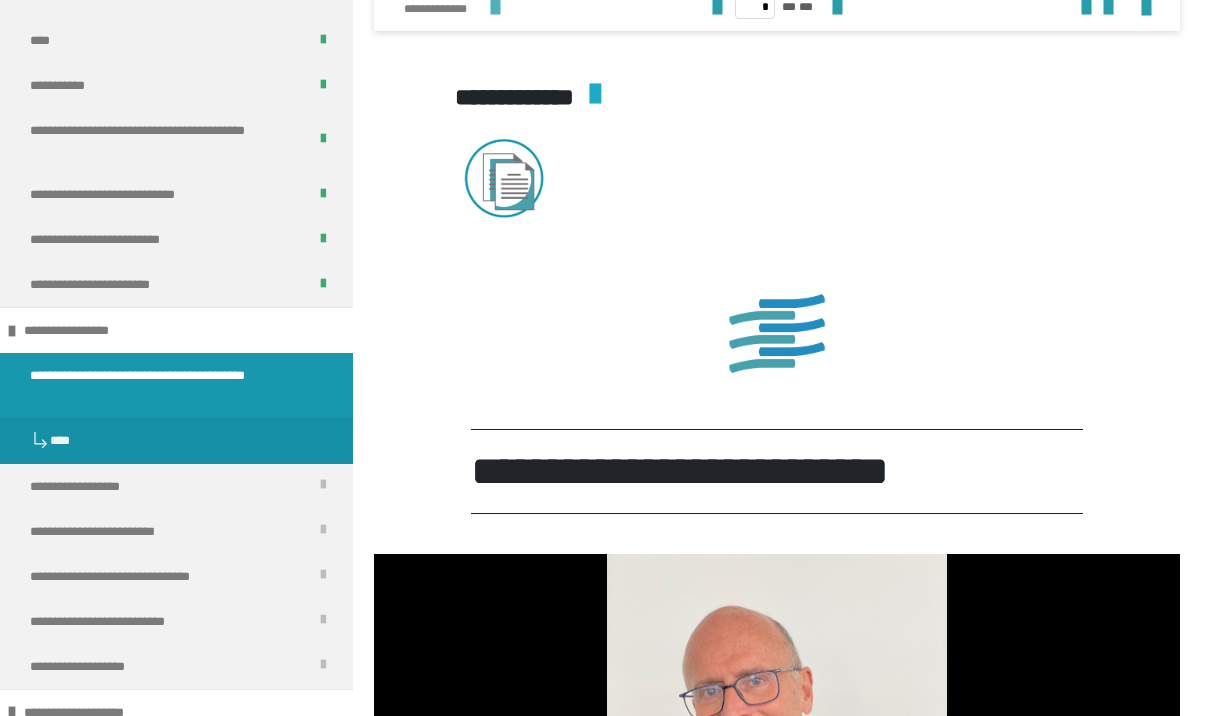 click at bounding box center (495, 7) 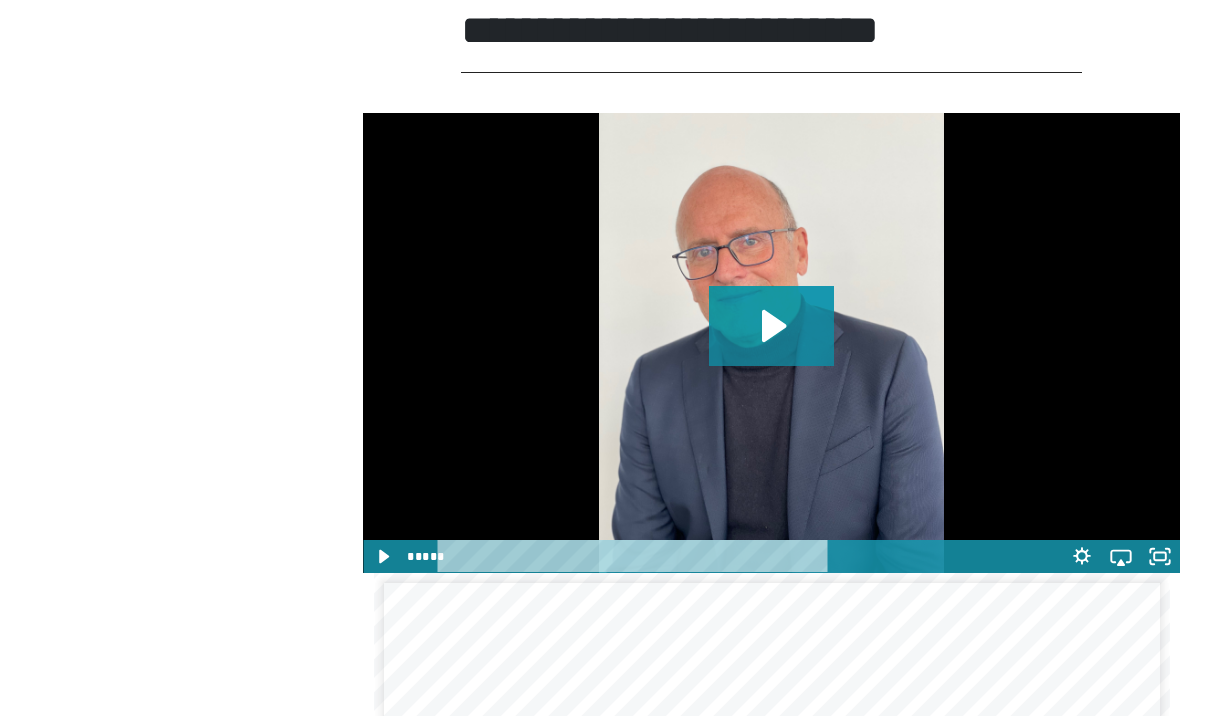 scroll, scrollTop: 3161, scrollLeft: 0, axis: vertical 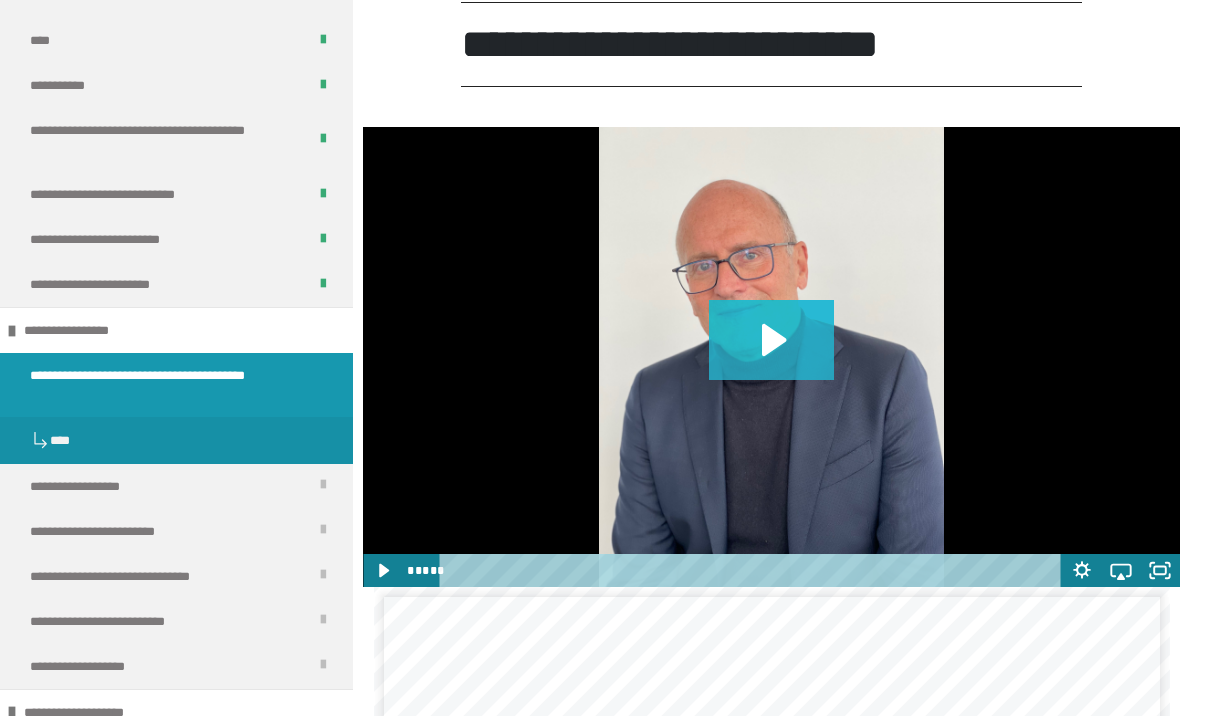 click 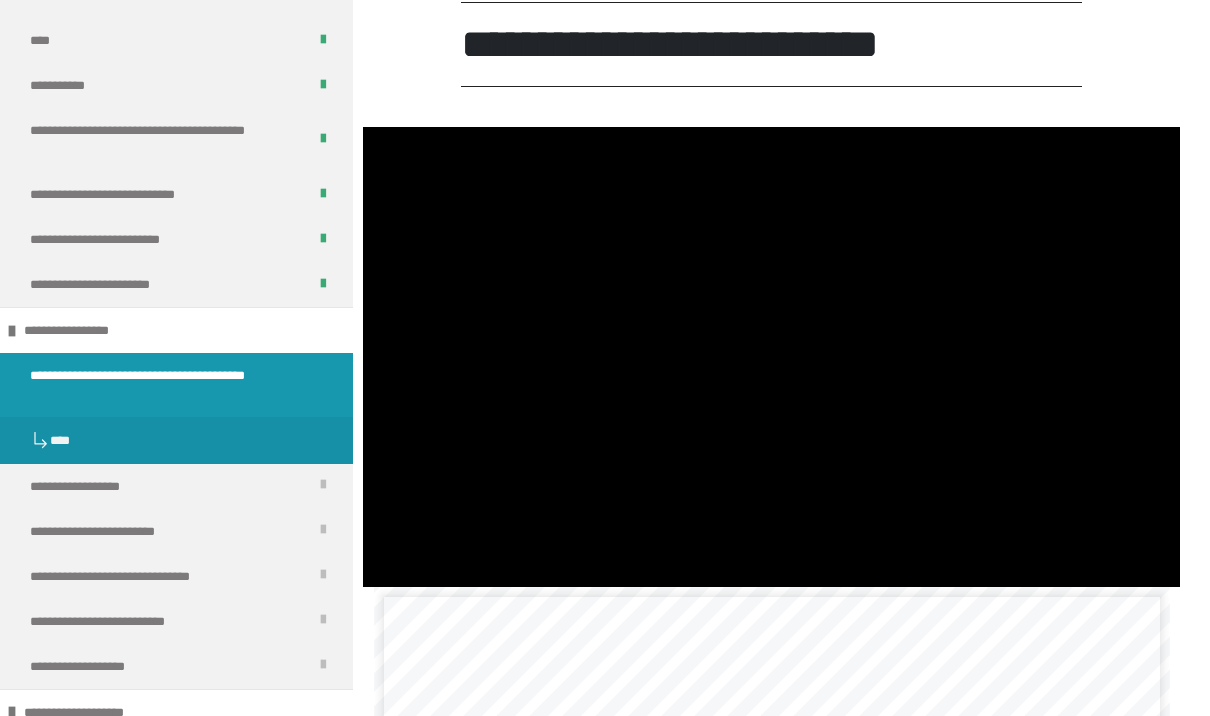 click at bounding box center (771, 357) 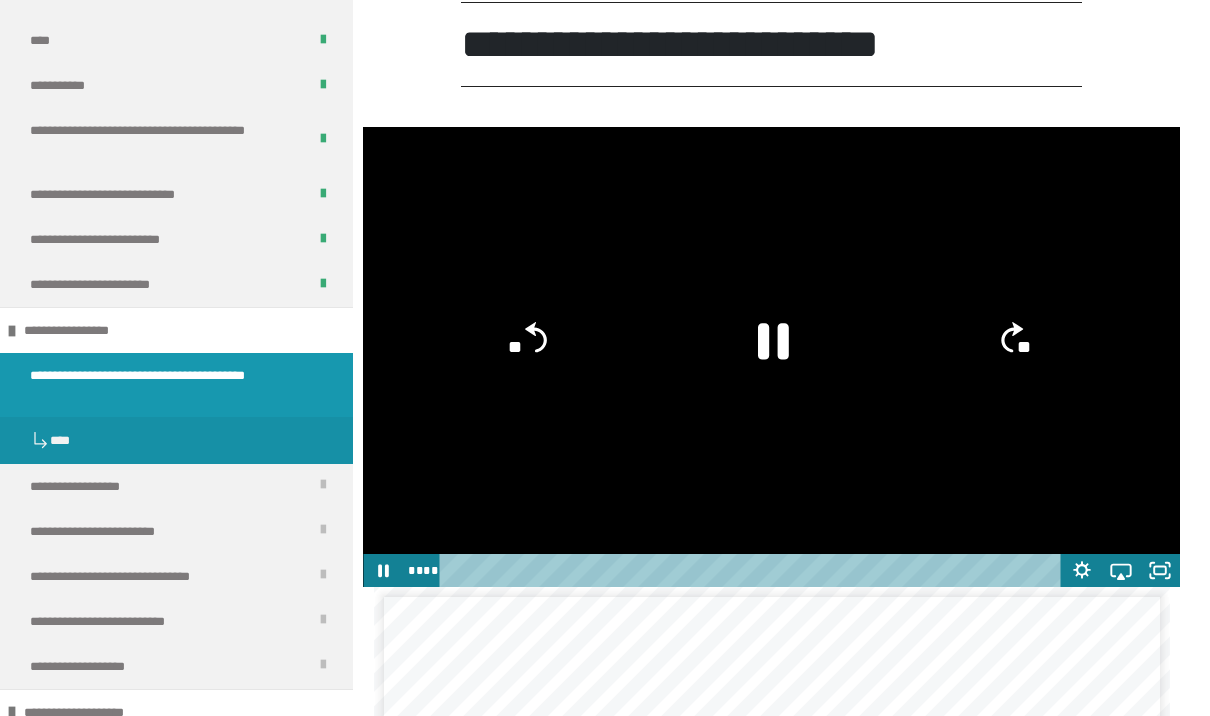 click 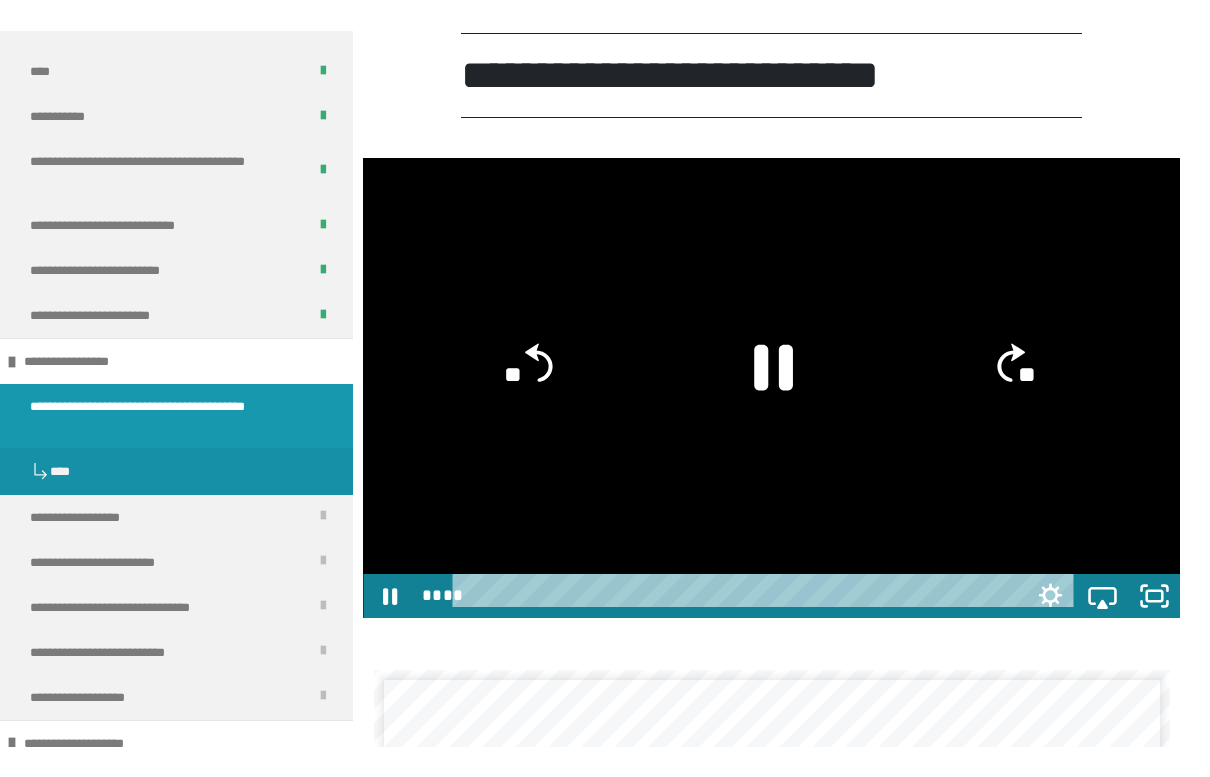 scroll, scrollTop: 24, scrollLeft: 0, axis: vertical 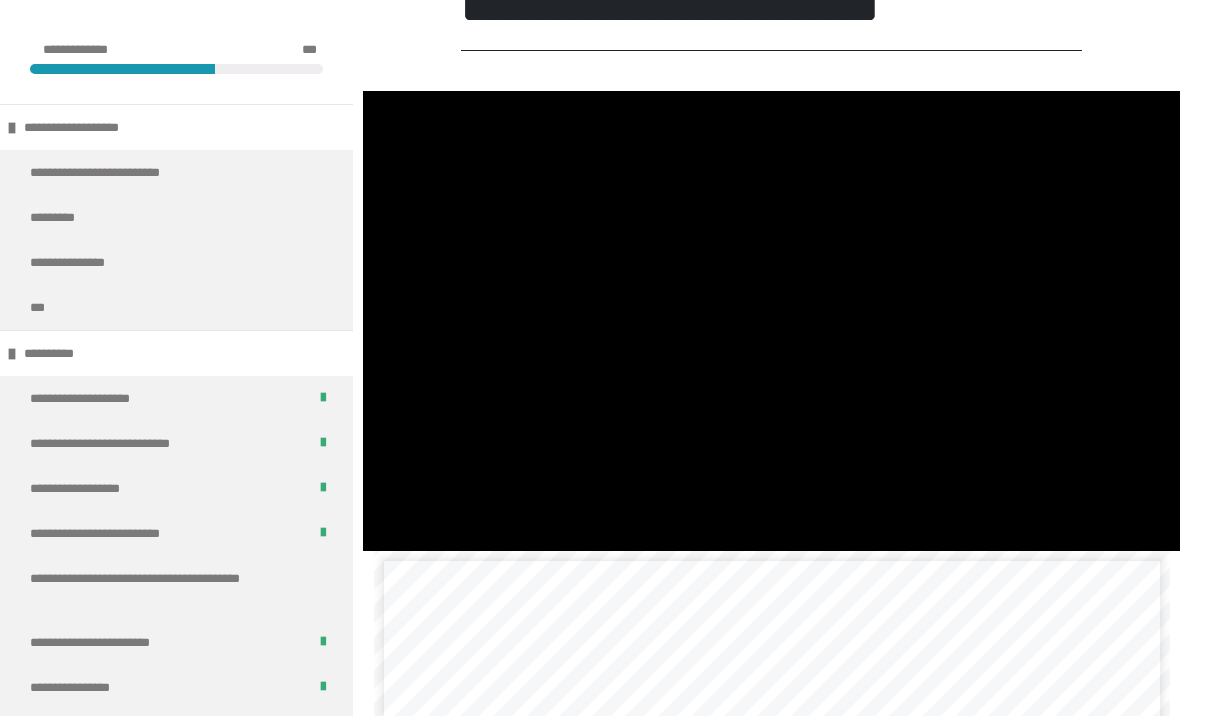 click at bounding box center [771, 321] 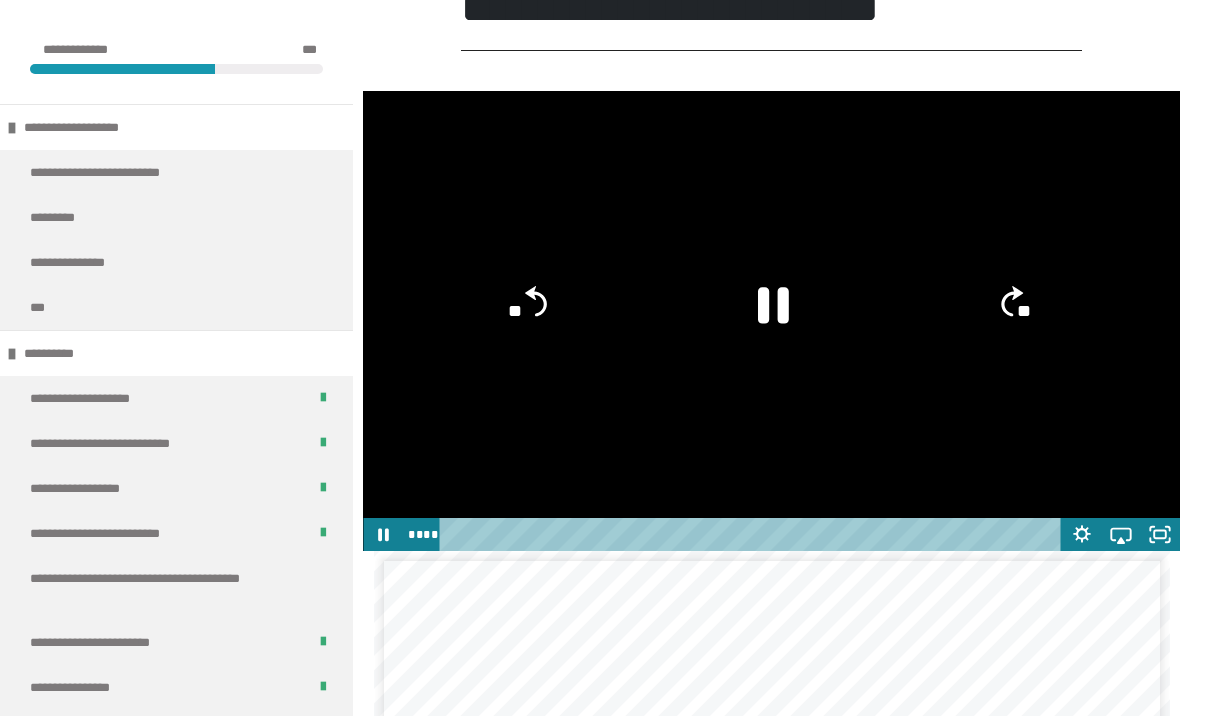 click 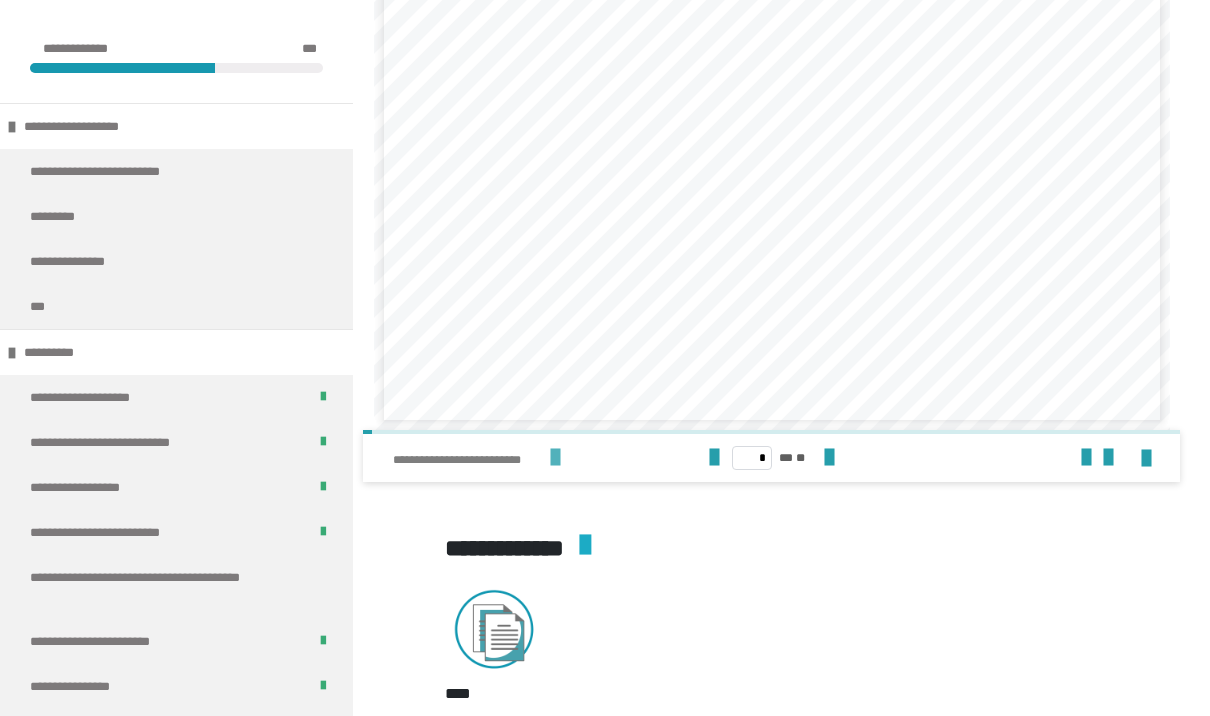 scroll, scrollTop: 3766, scrollLeft: 0, axis: vertical 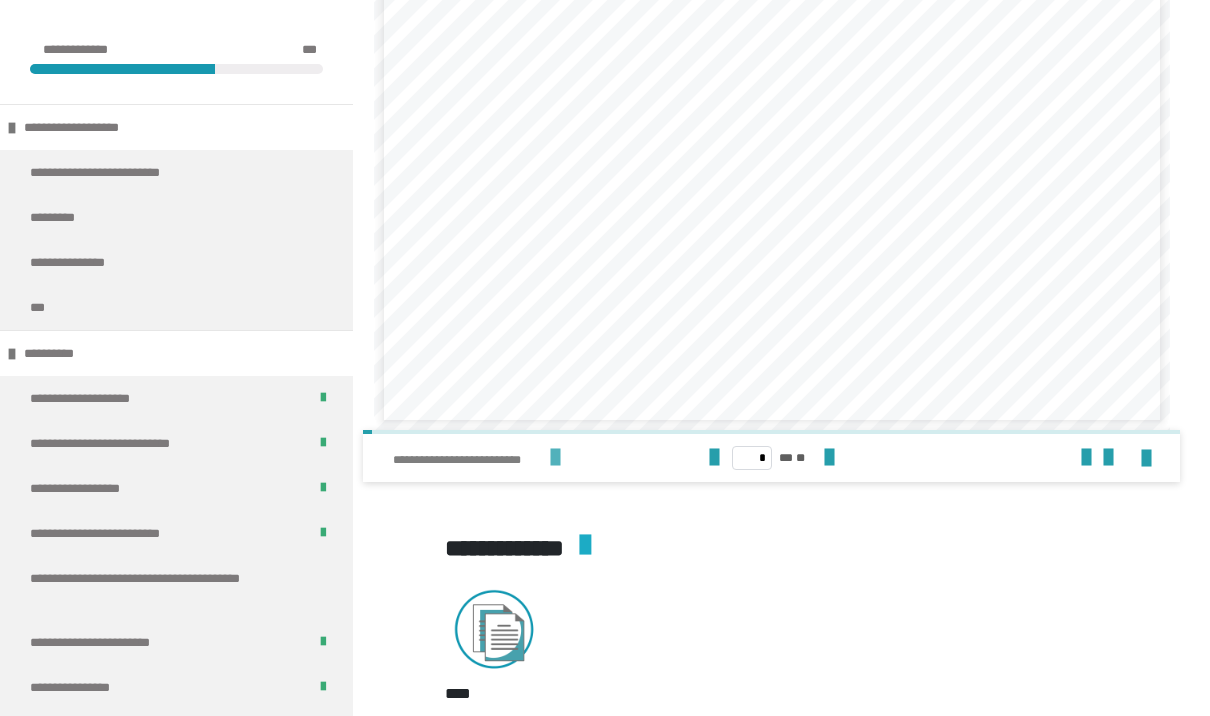 click at bounding box center (555, 458) 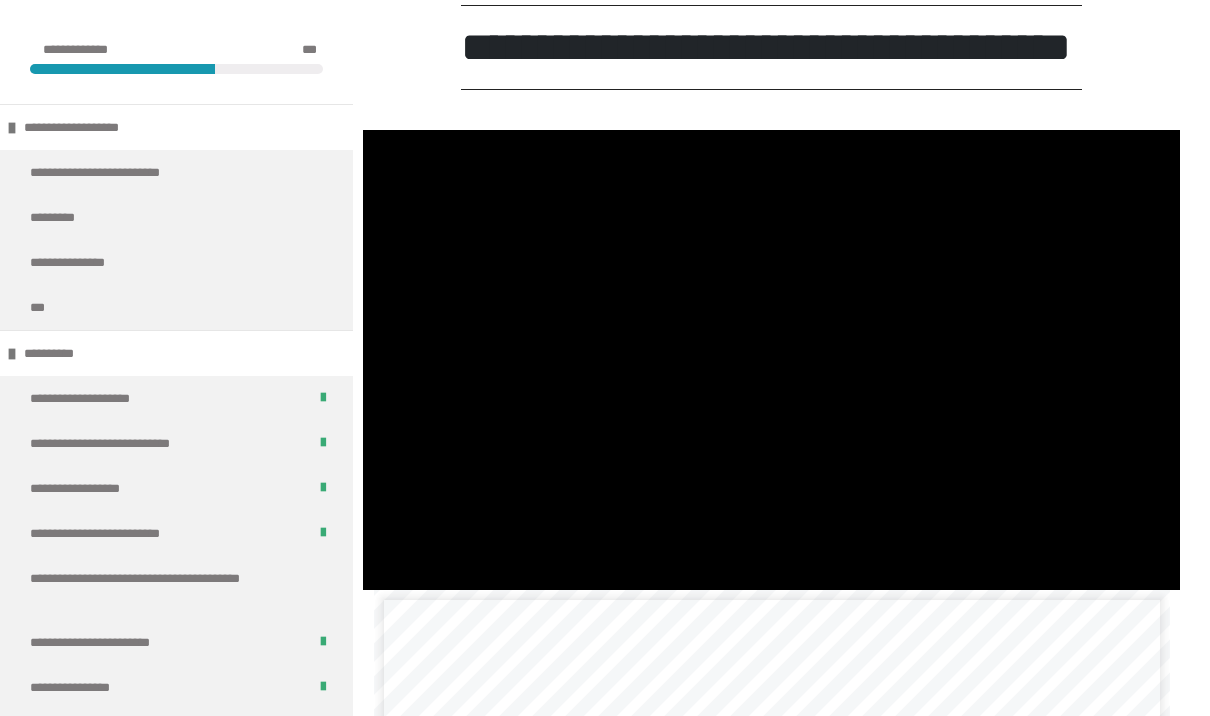 scroll, scrollTop: 1751, scrollLeft: 0, axis: vertical 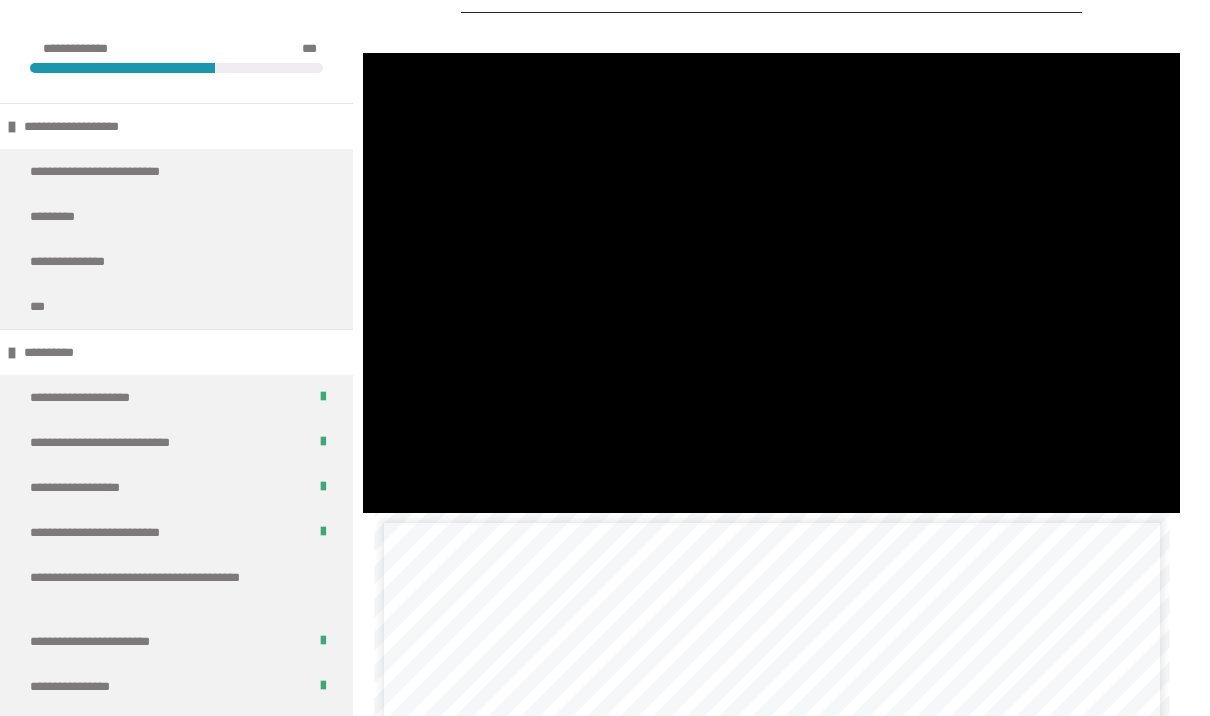 click at bounding box center (771, 284) 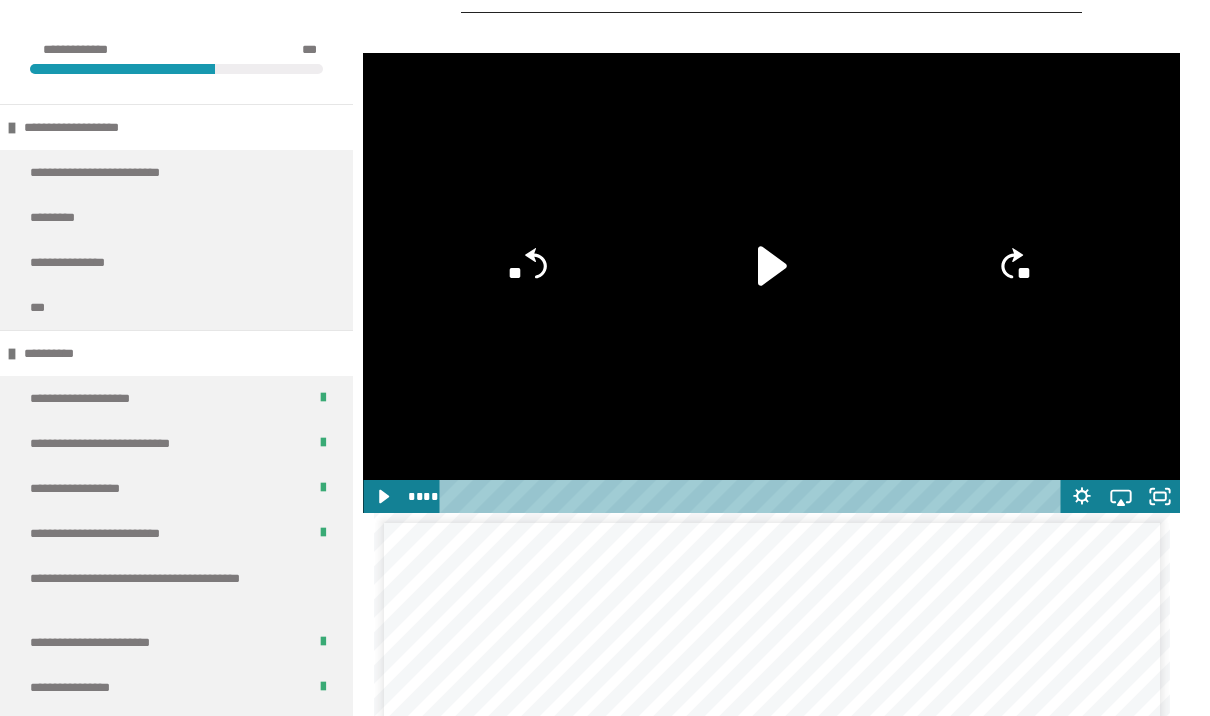 click 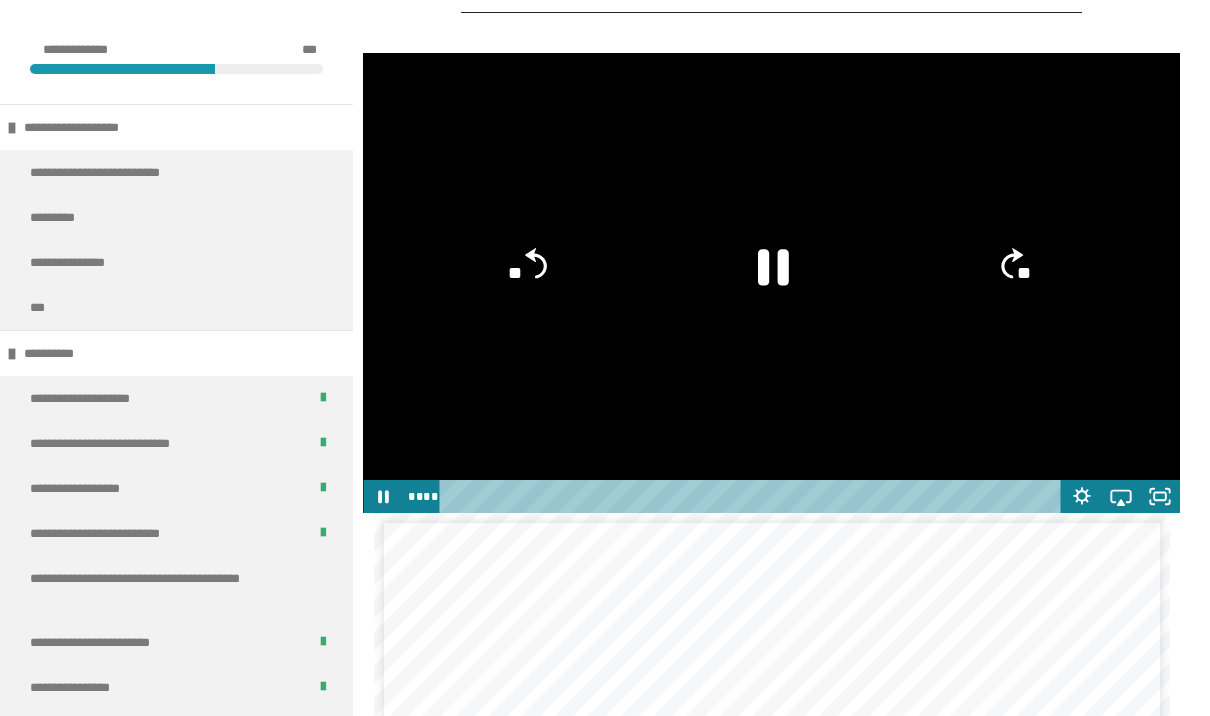 click 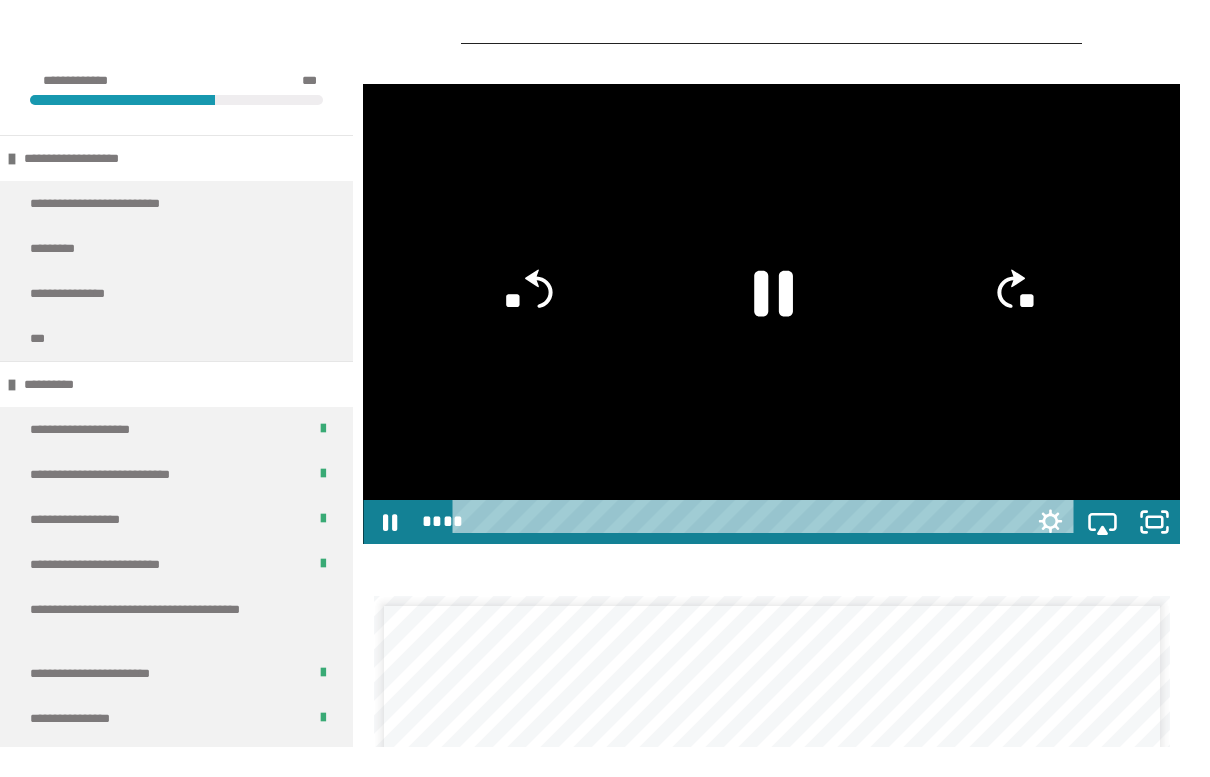 scroll, scrollTop: 24, scrollLeft: 0, axis: vertical 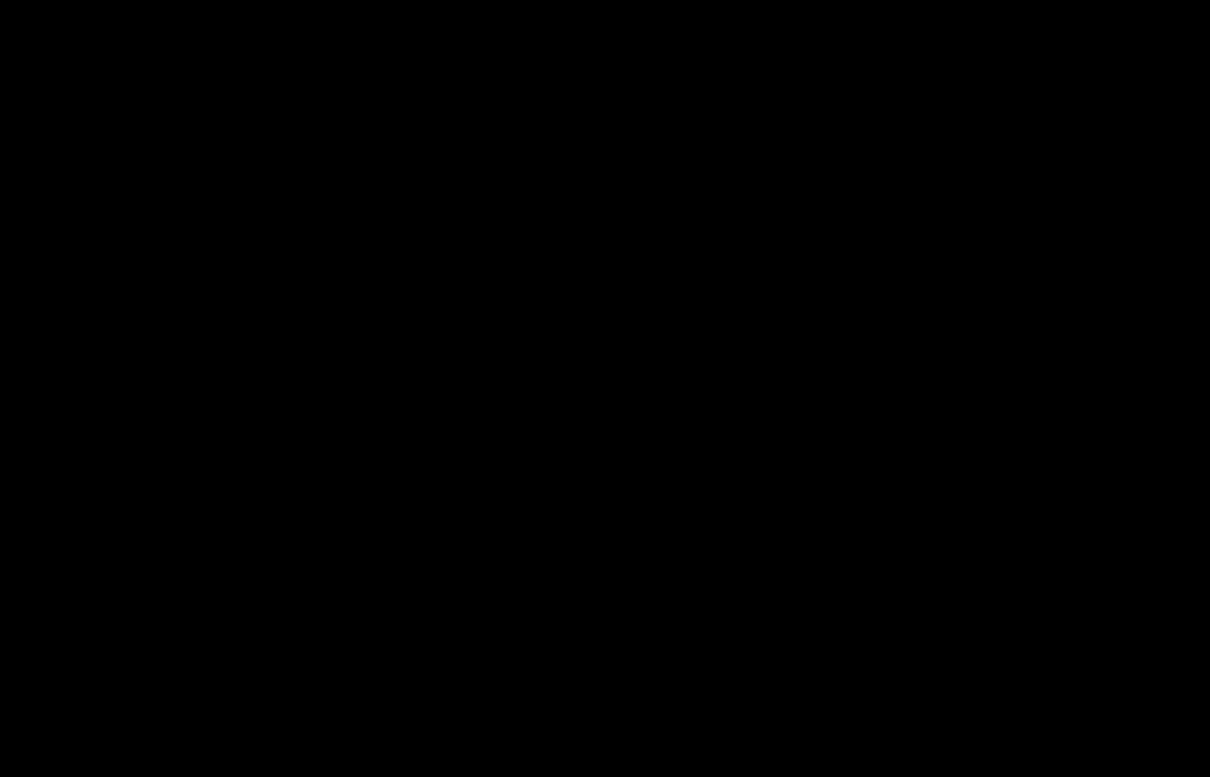 click at bounding box center [605, 388] 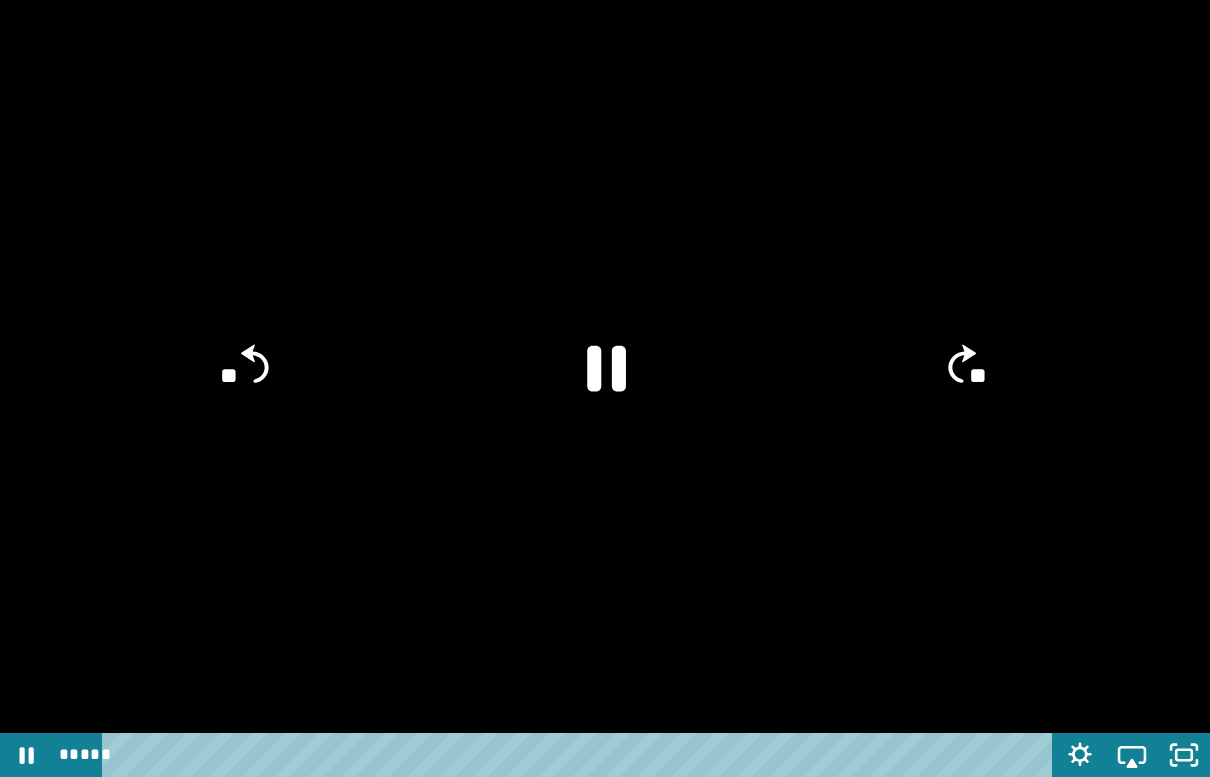 click 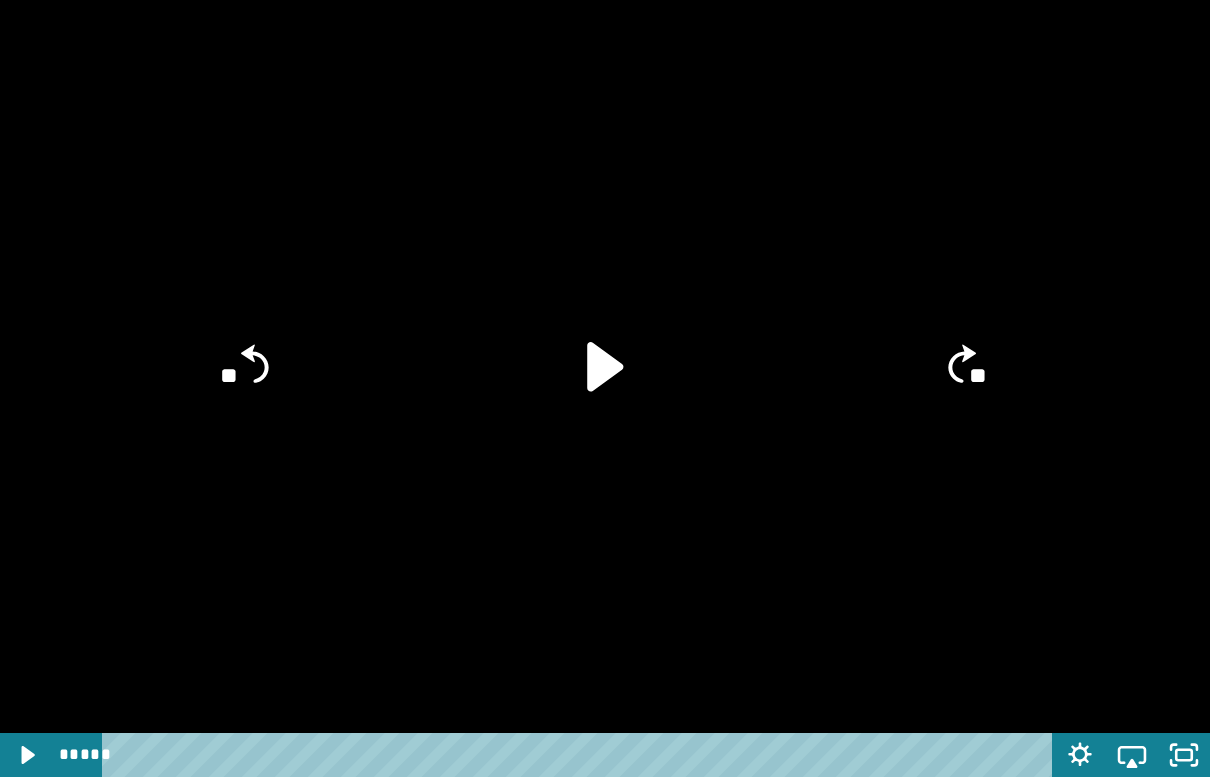 click 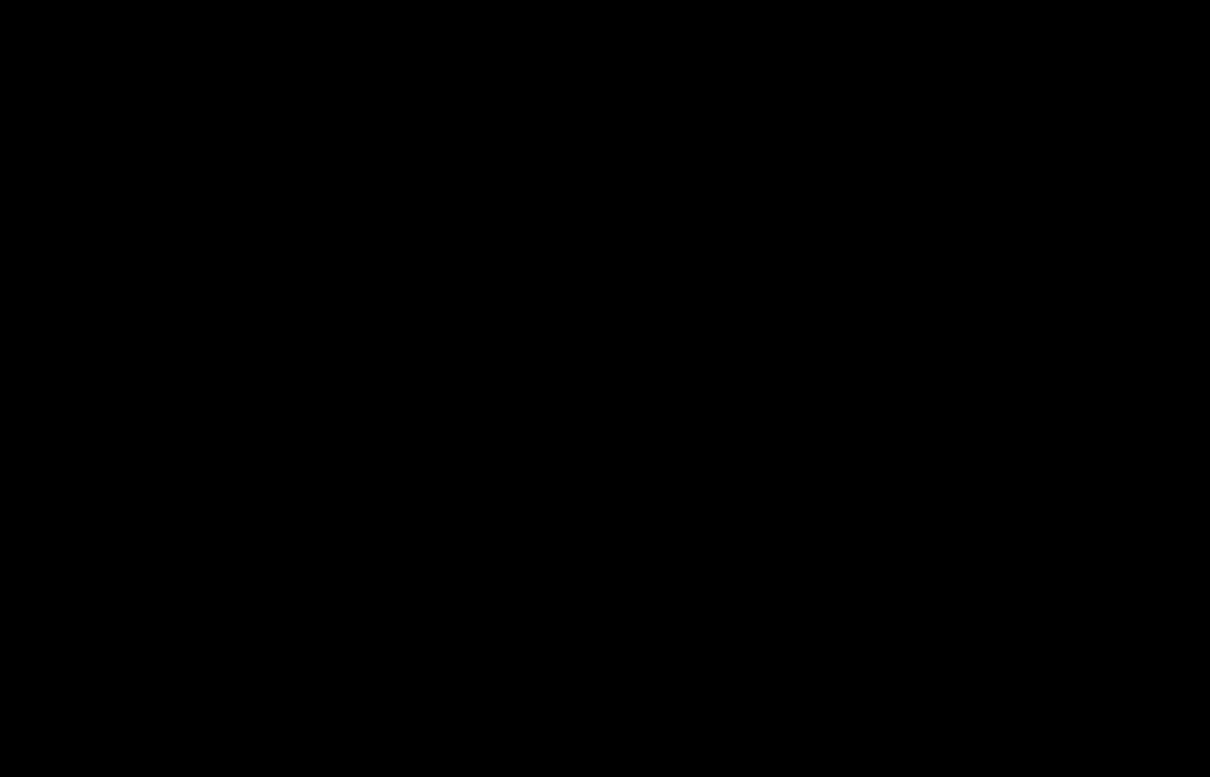 click at bounding box center (605, 388) 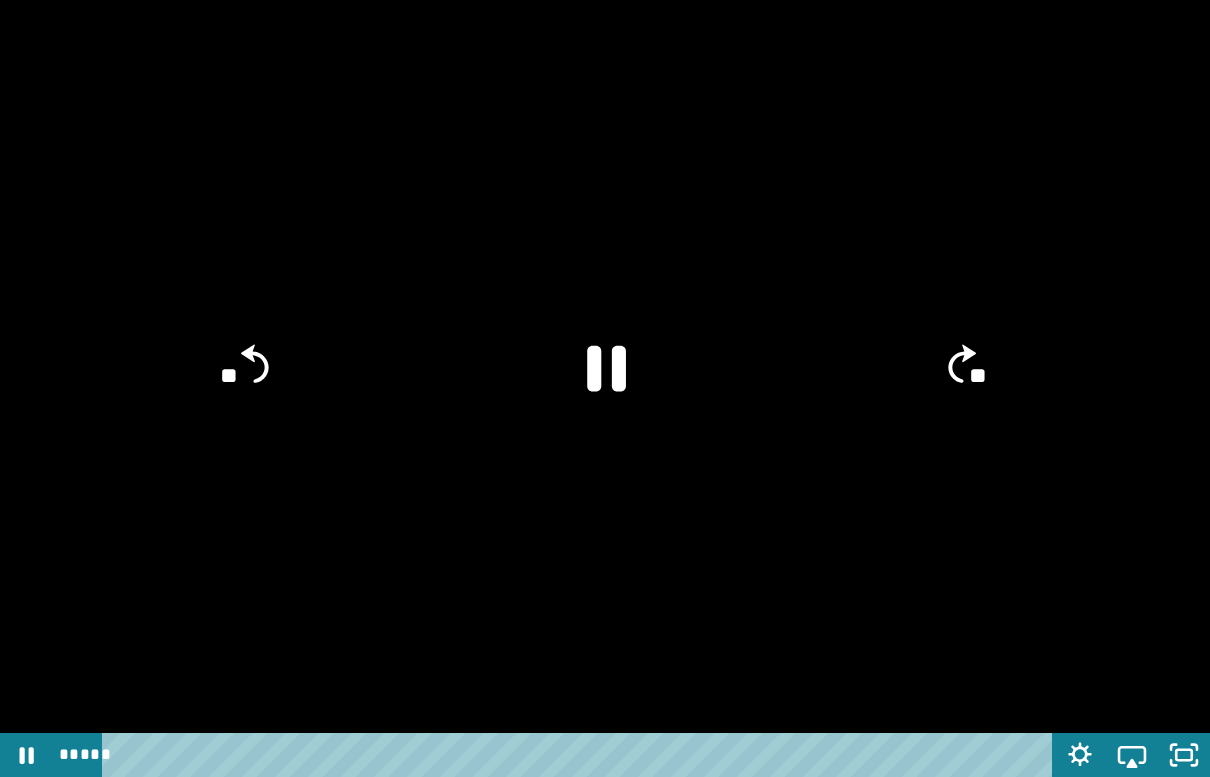 click on "**" 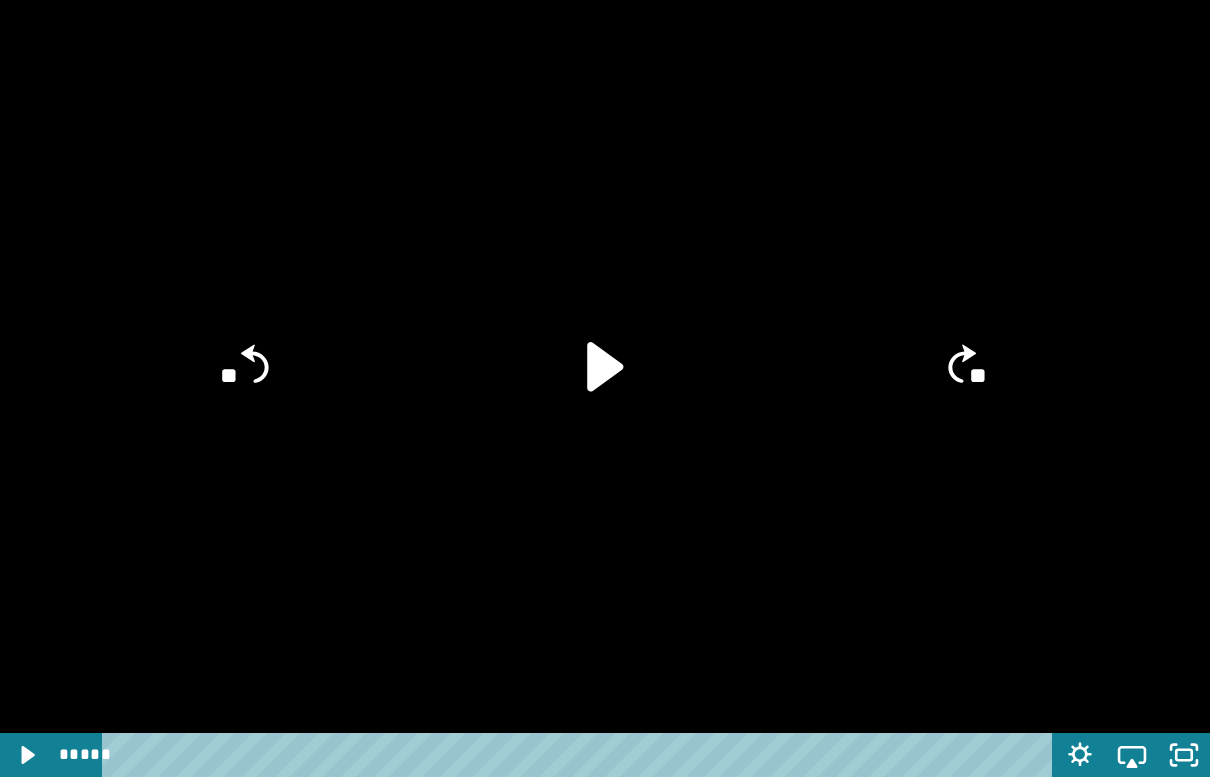 click 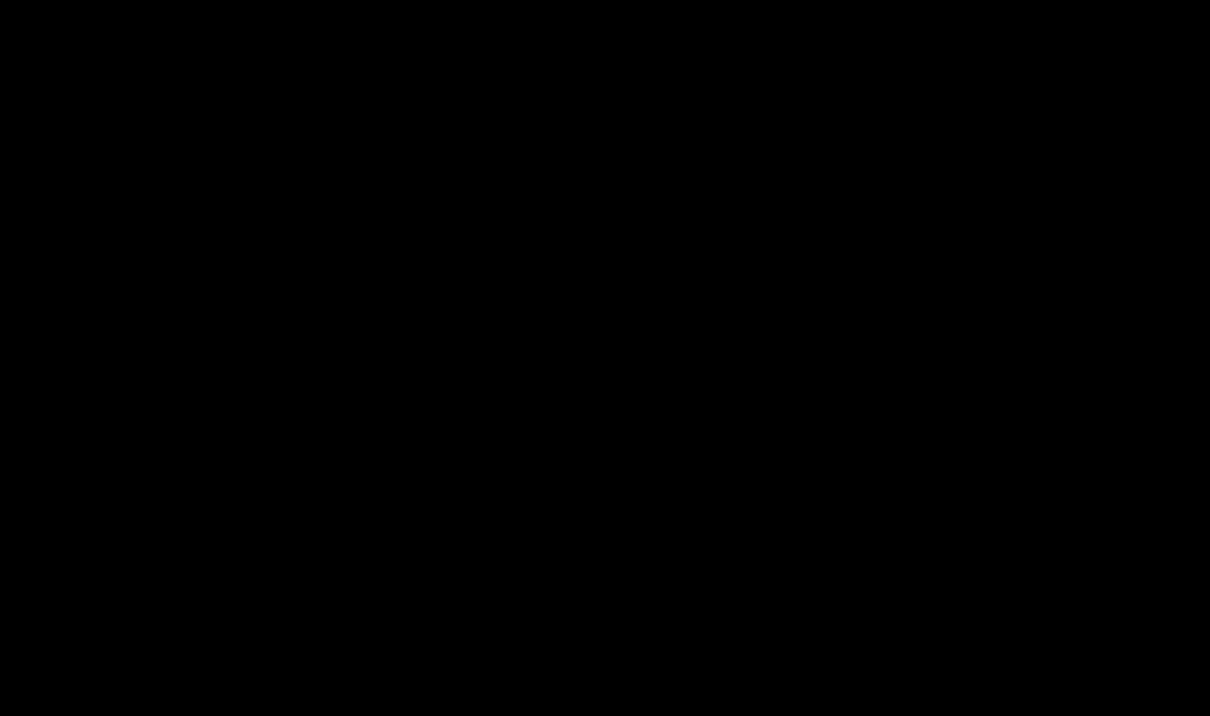 scroll, scrollTop: 2078, scrollLeft: 0, axis: vertical 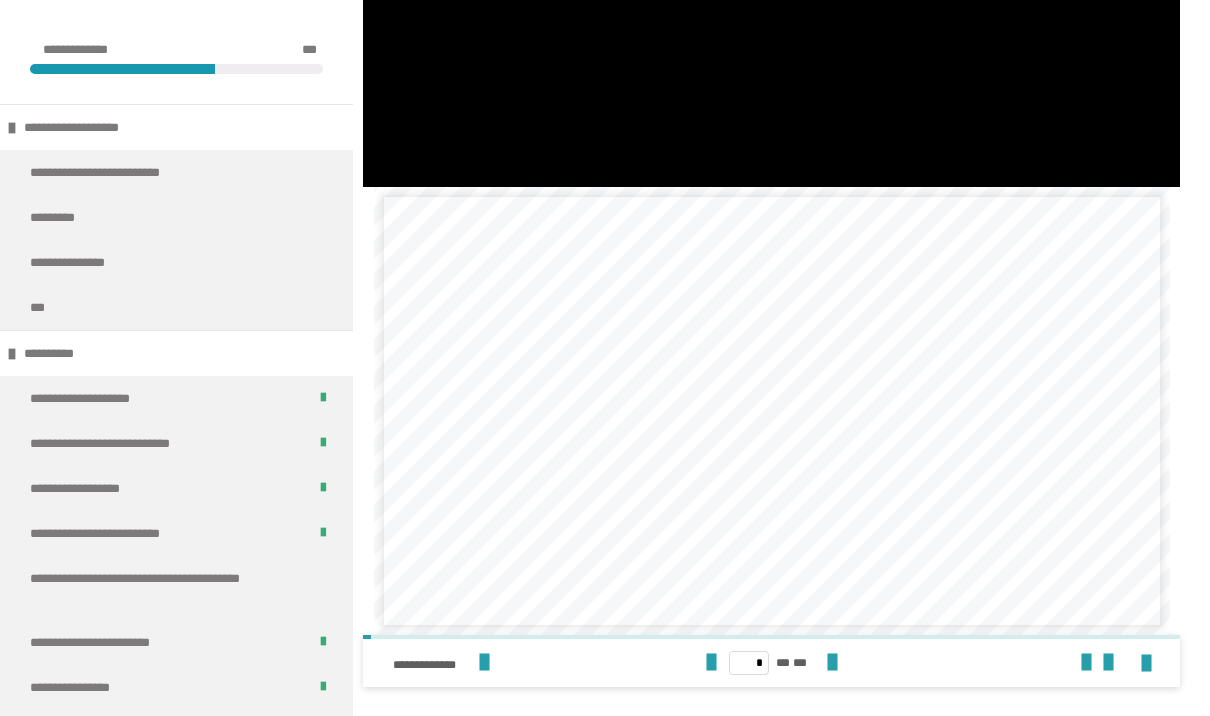 click at bounding box center [771, -43] 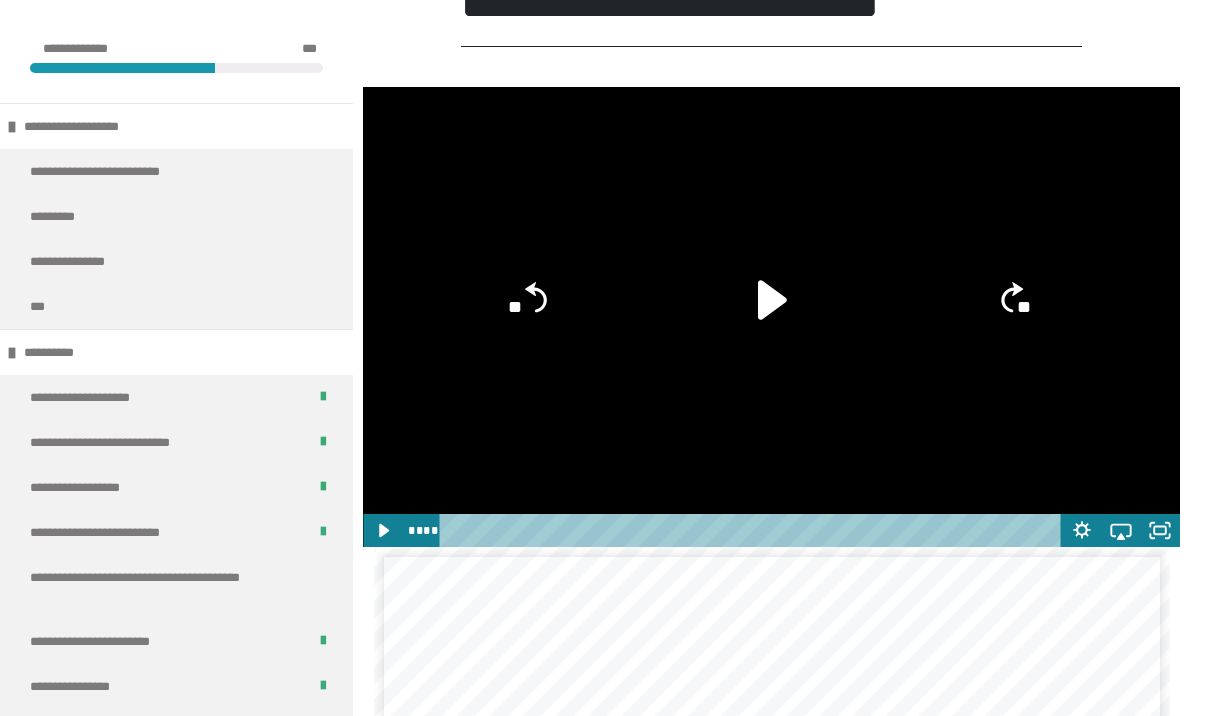 click 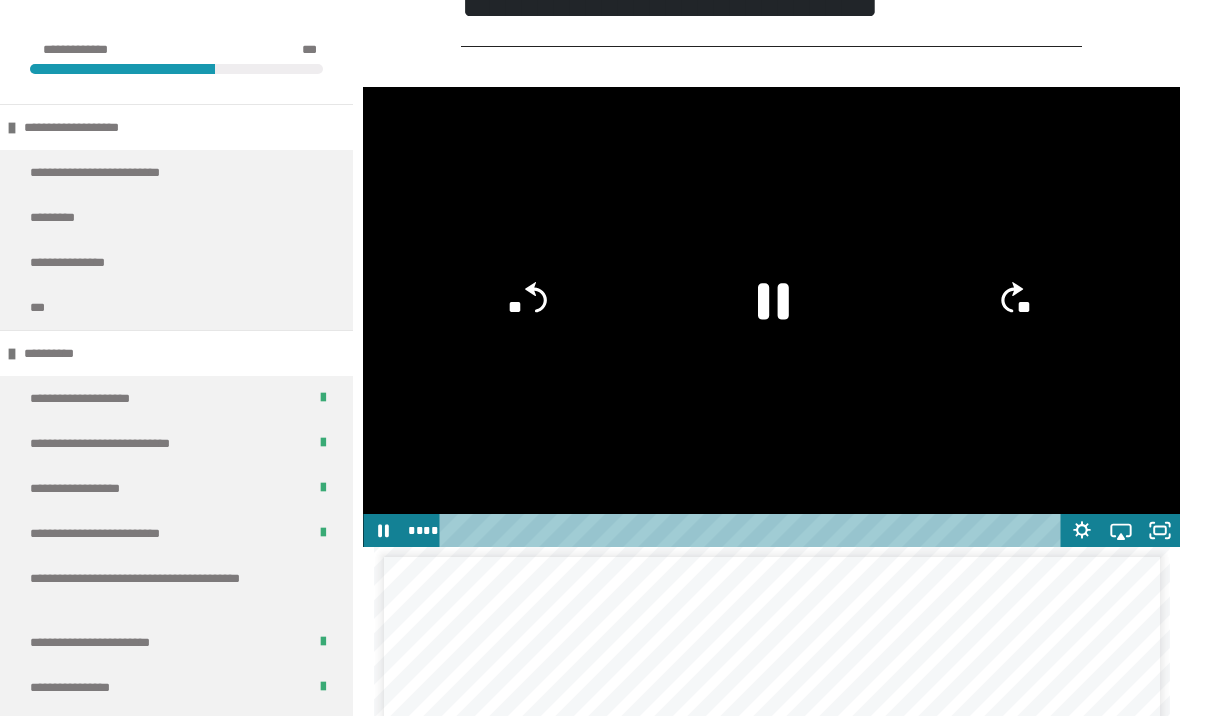 click 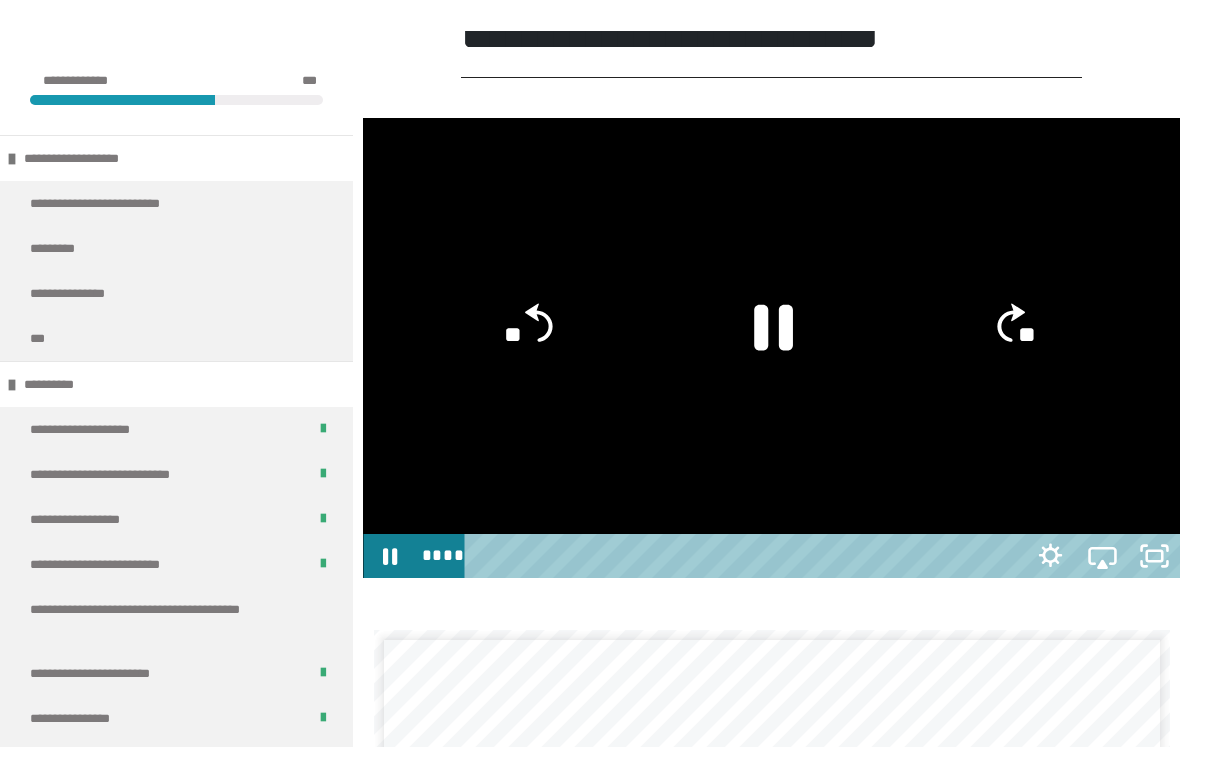 scroll, scrollTop: 24, scrollLeft: 0, axis: vertical 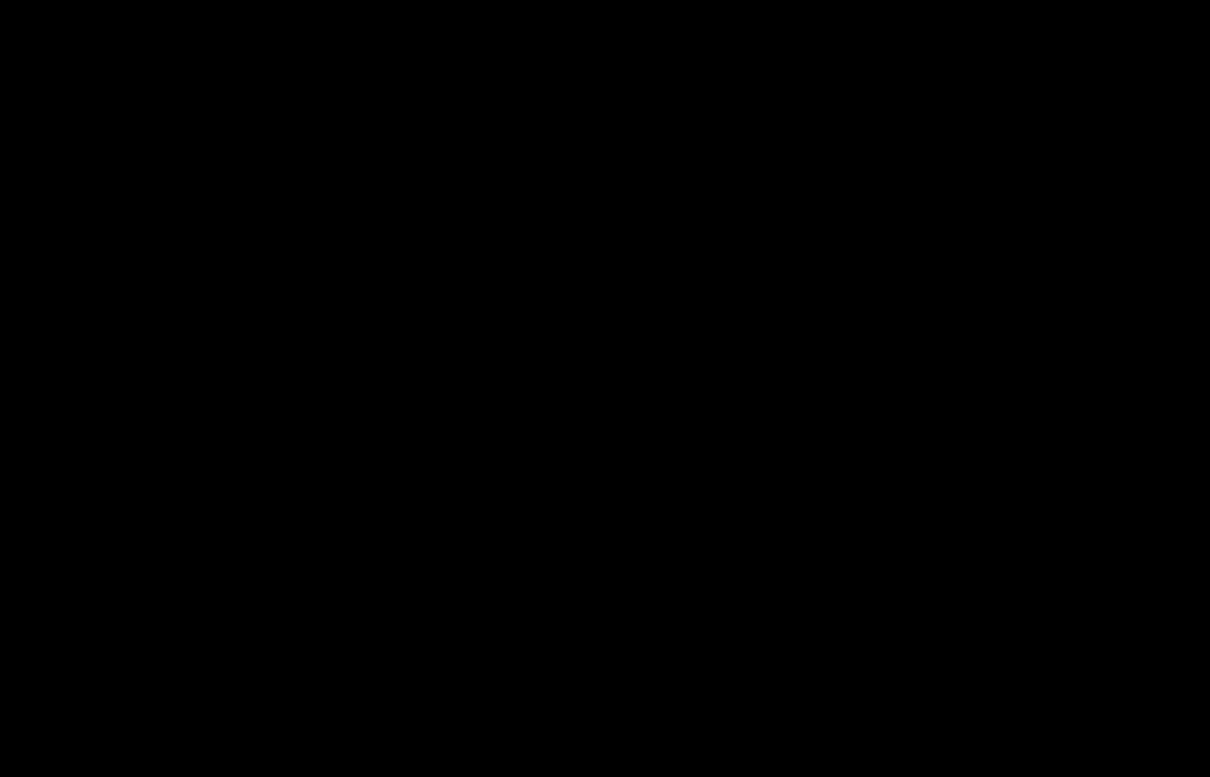 click at bounding box center (605, 388) 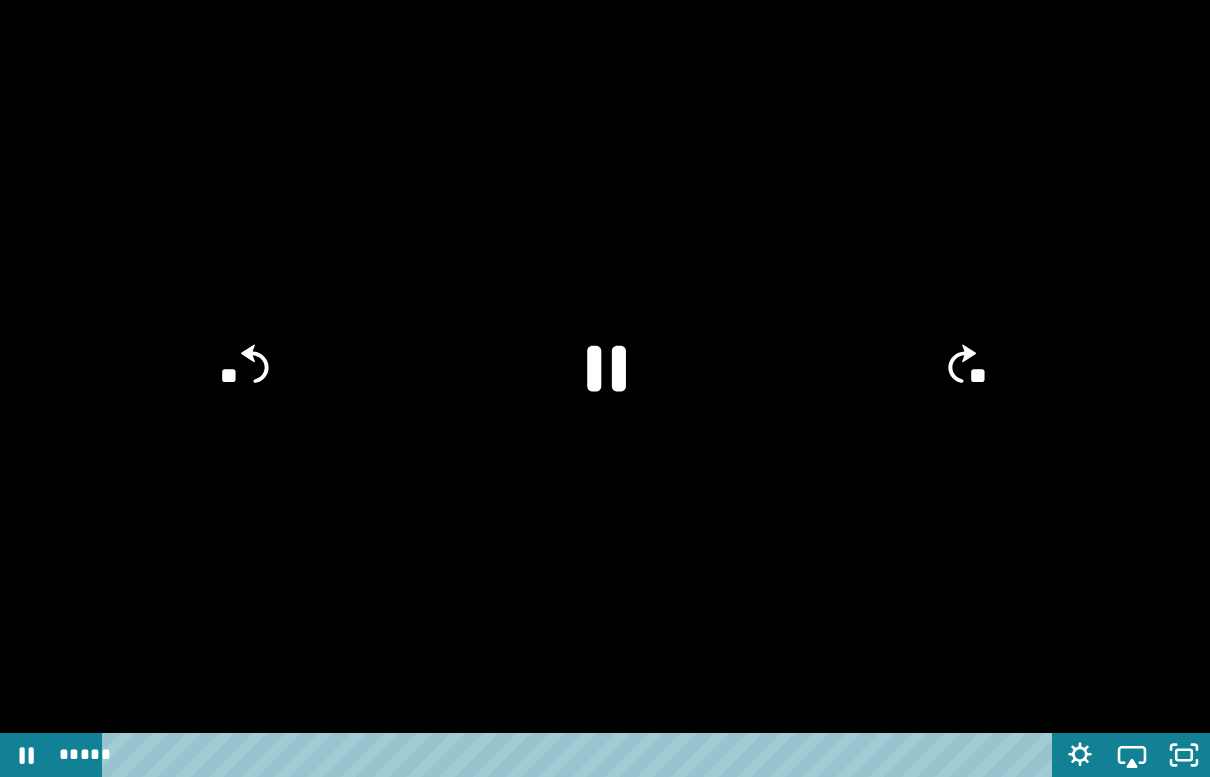 click at bounding box center (605, 388) 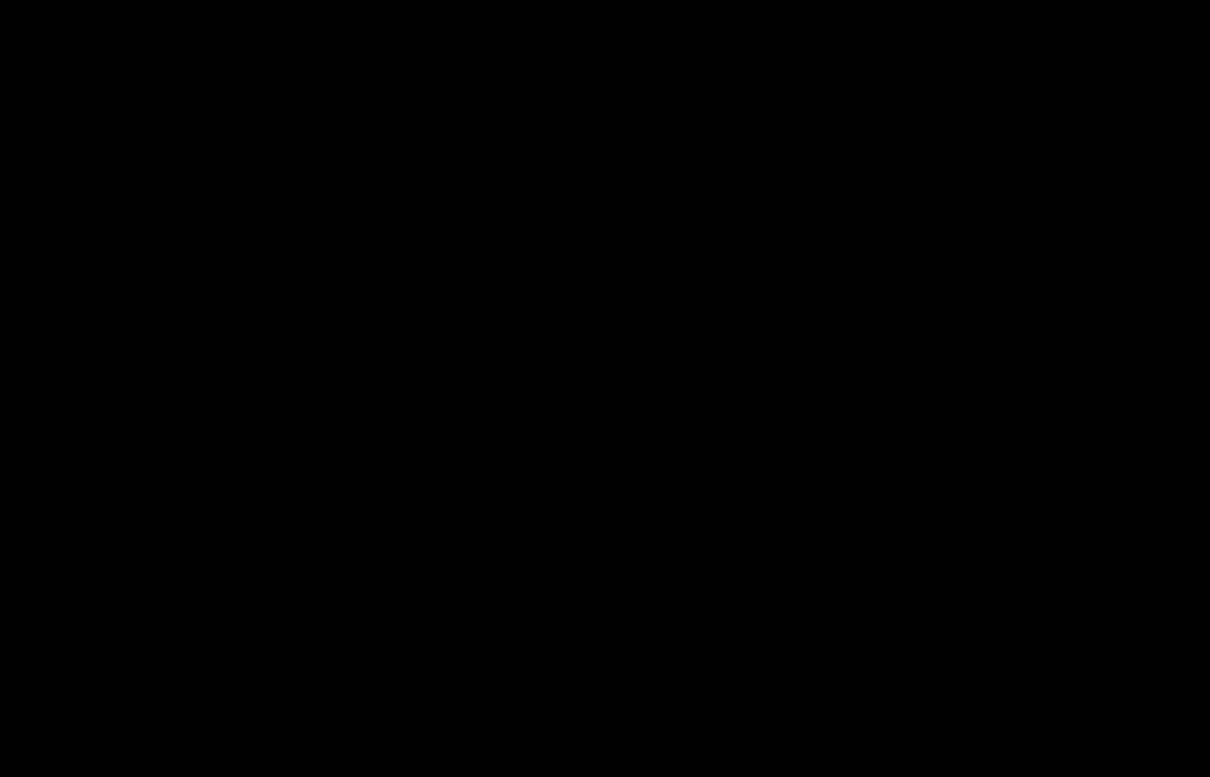 click at bounding box center [605, 388] 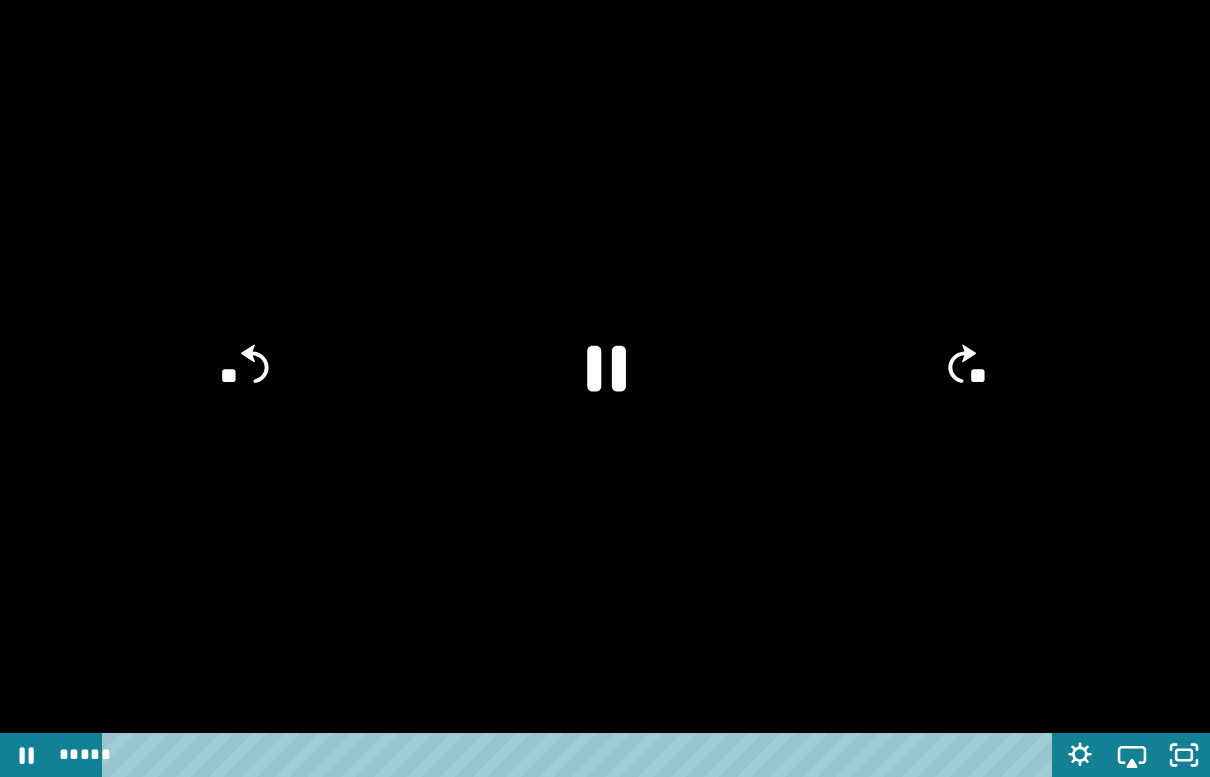 click 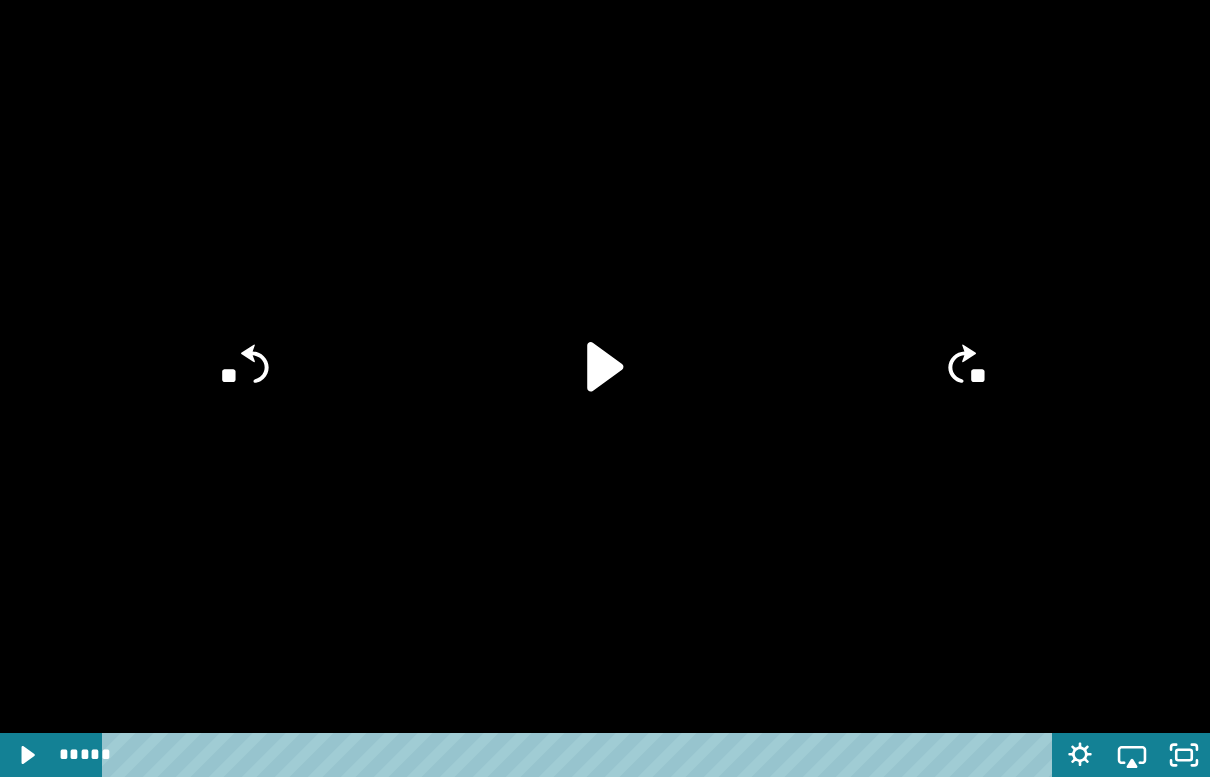 click 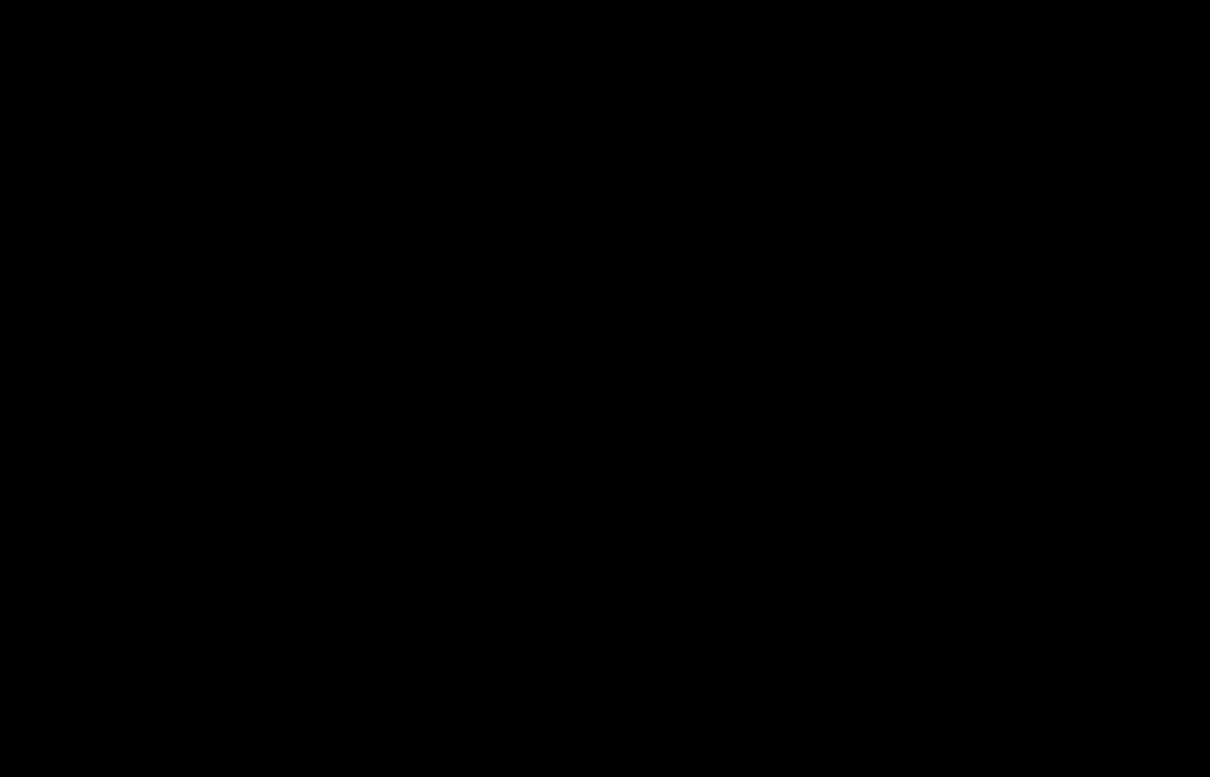 click at bounding box center (605, 388) 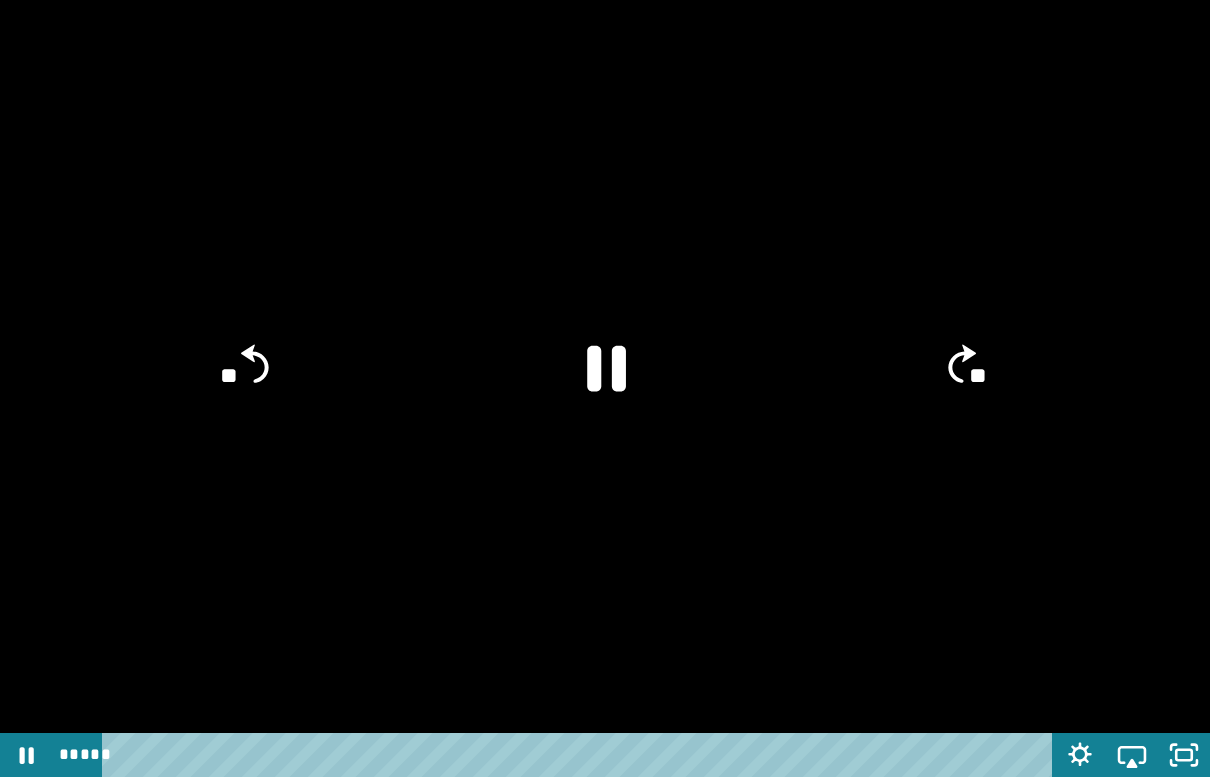 click 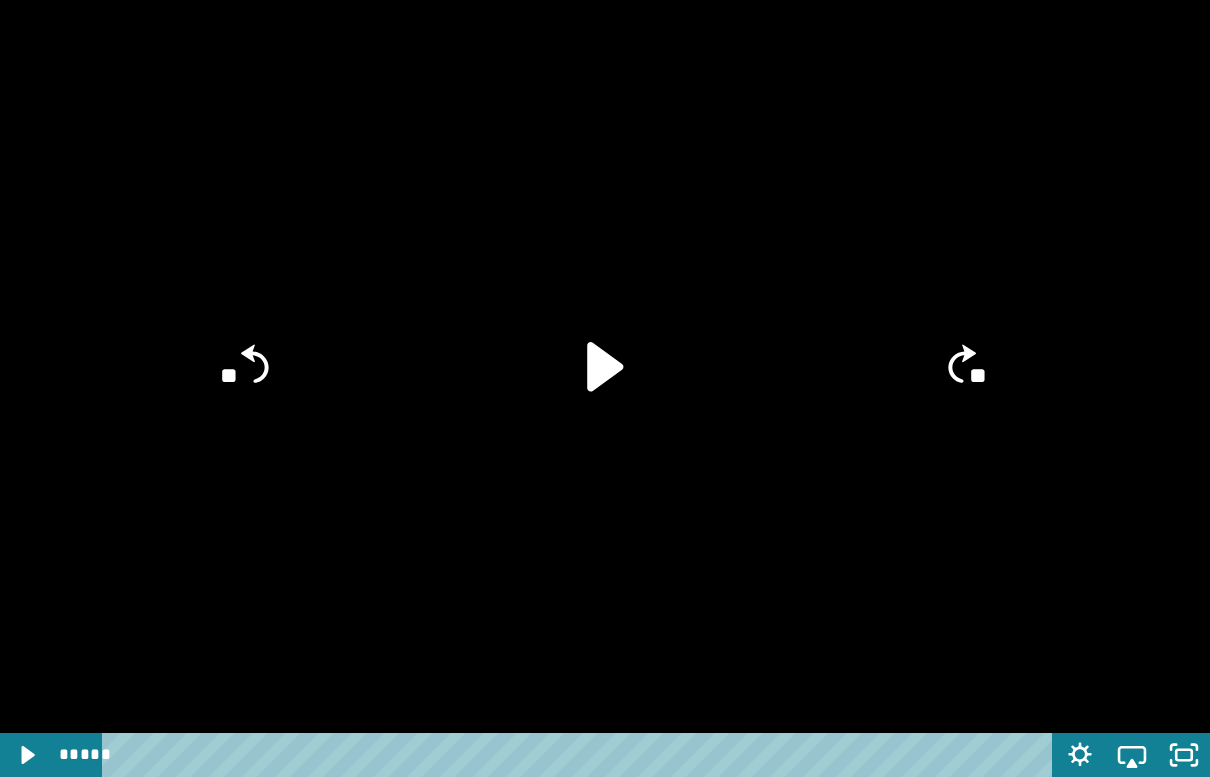 click 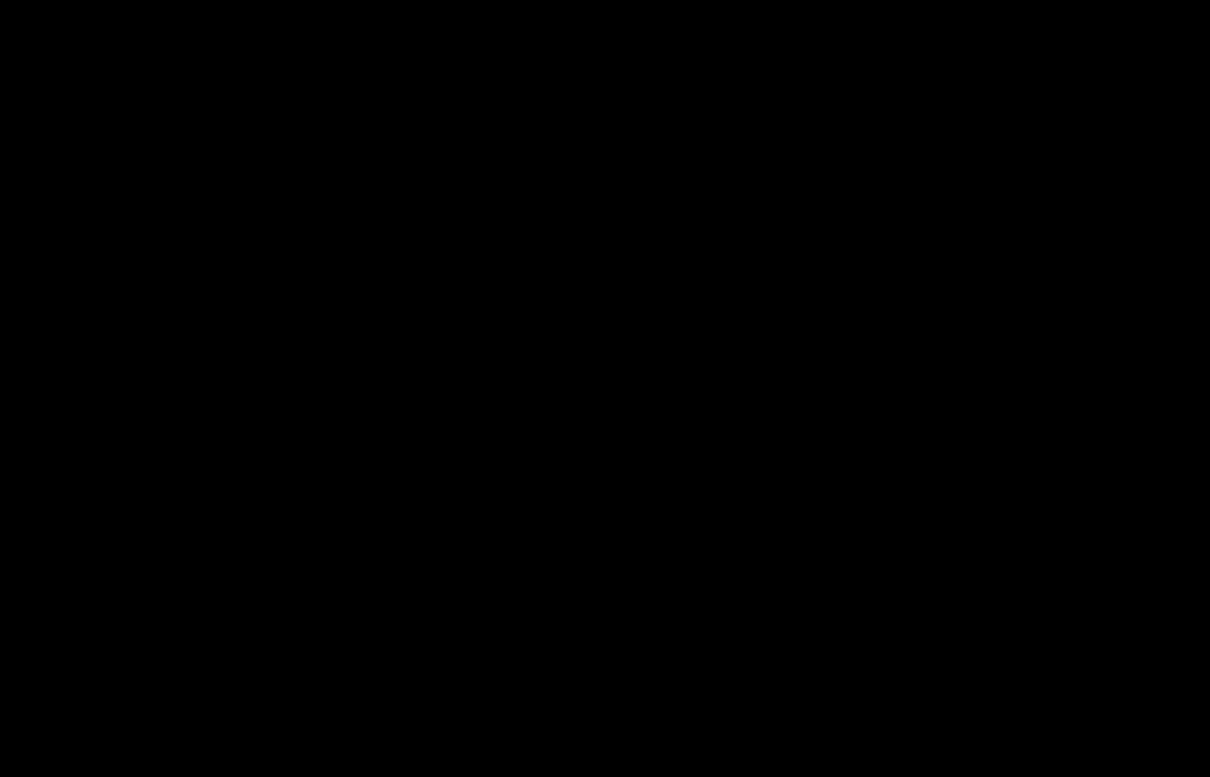 click at bounding box center (605, 388) 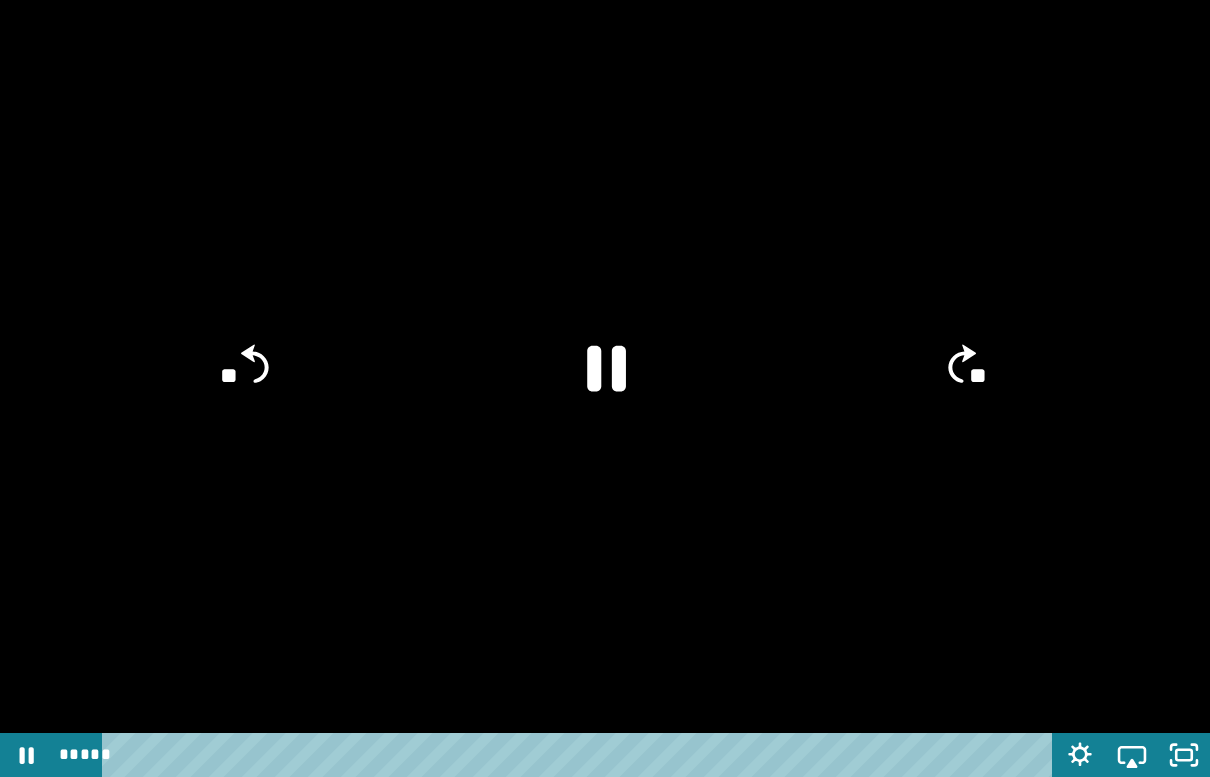 click at bounding box center [605, 388] 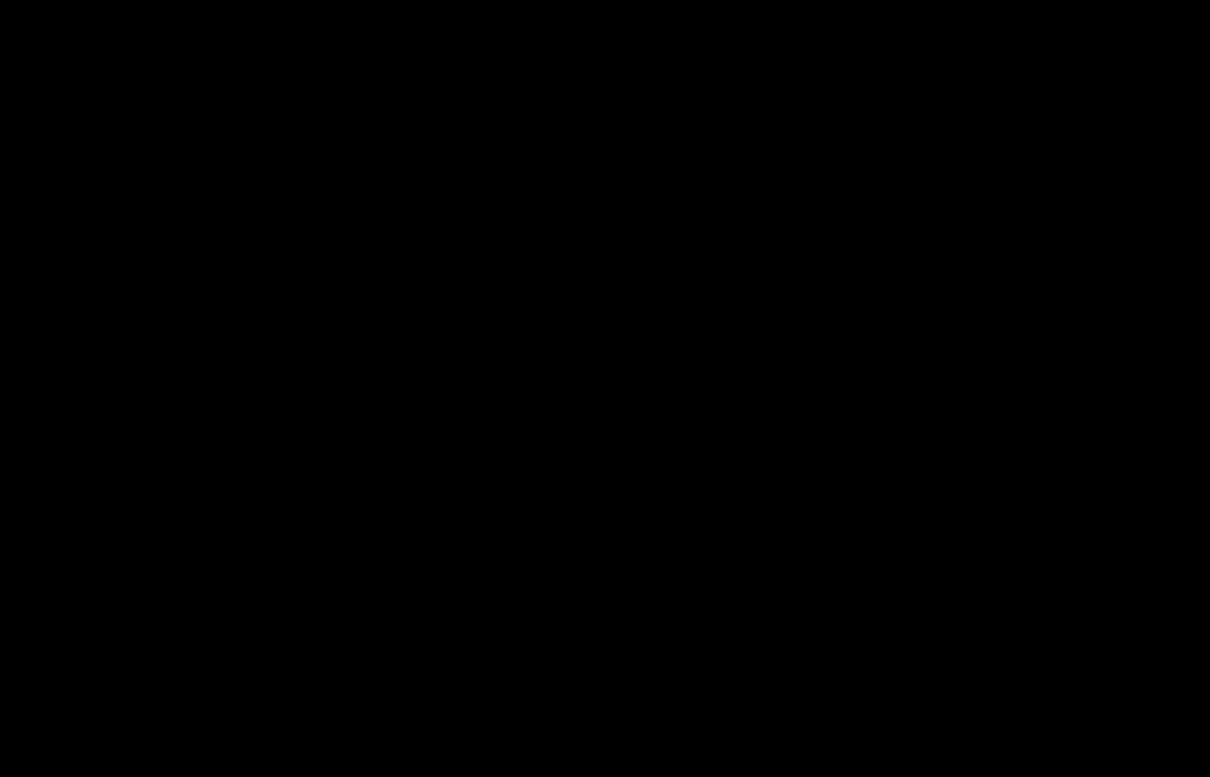 click at bounding box center [605, 388] 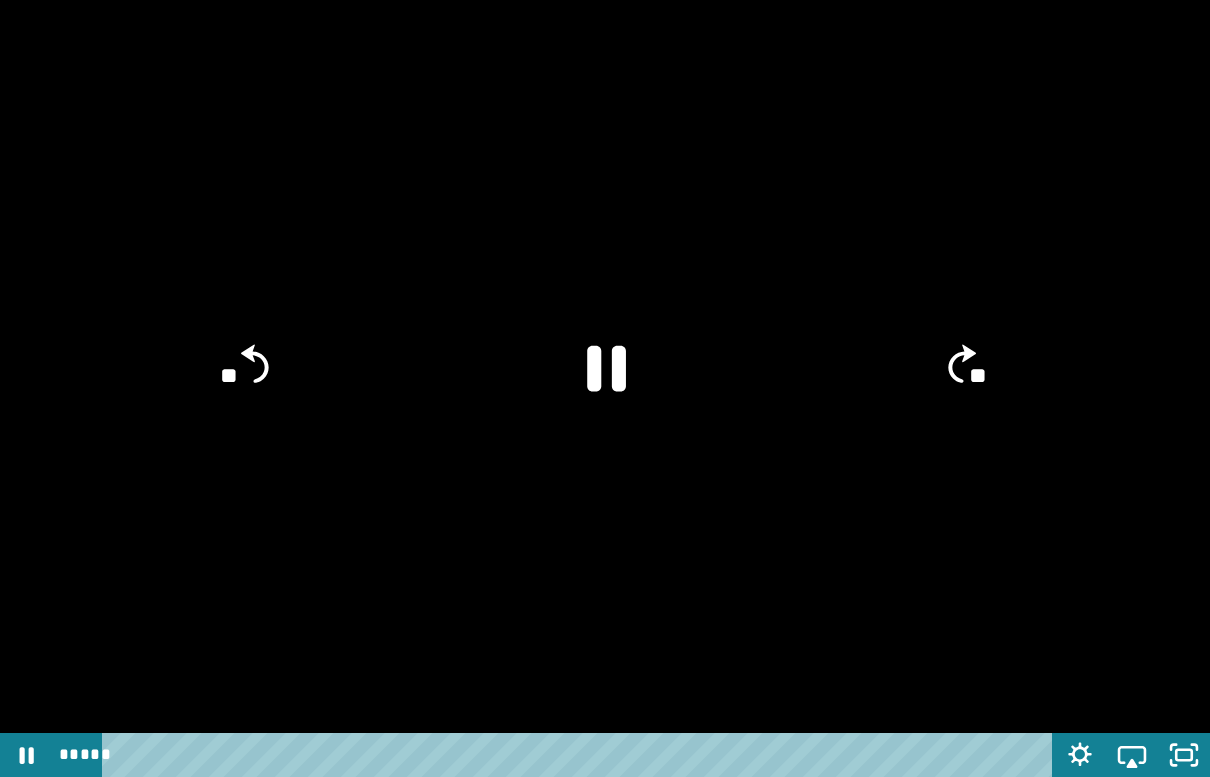 click on "**" 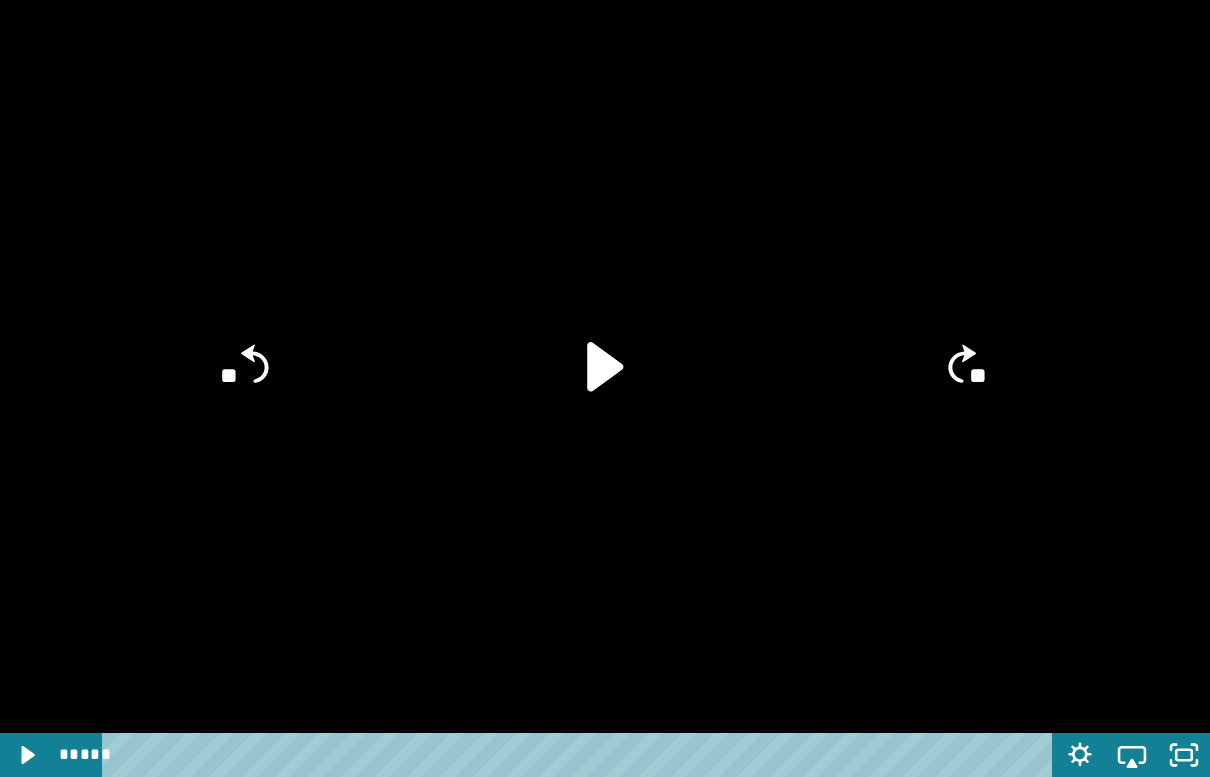 click 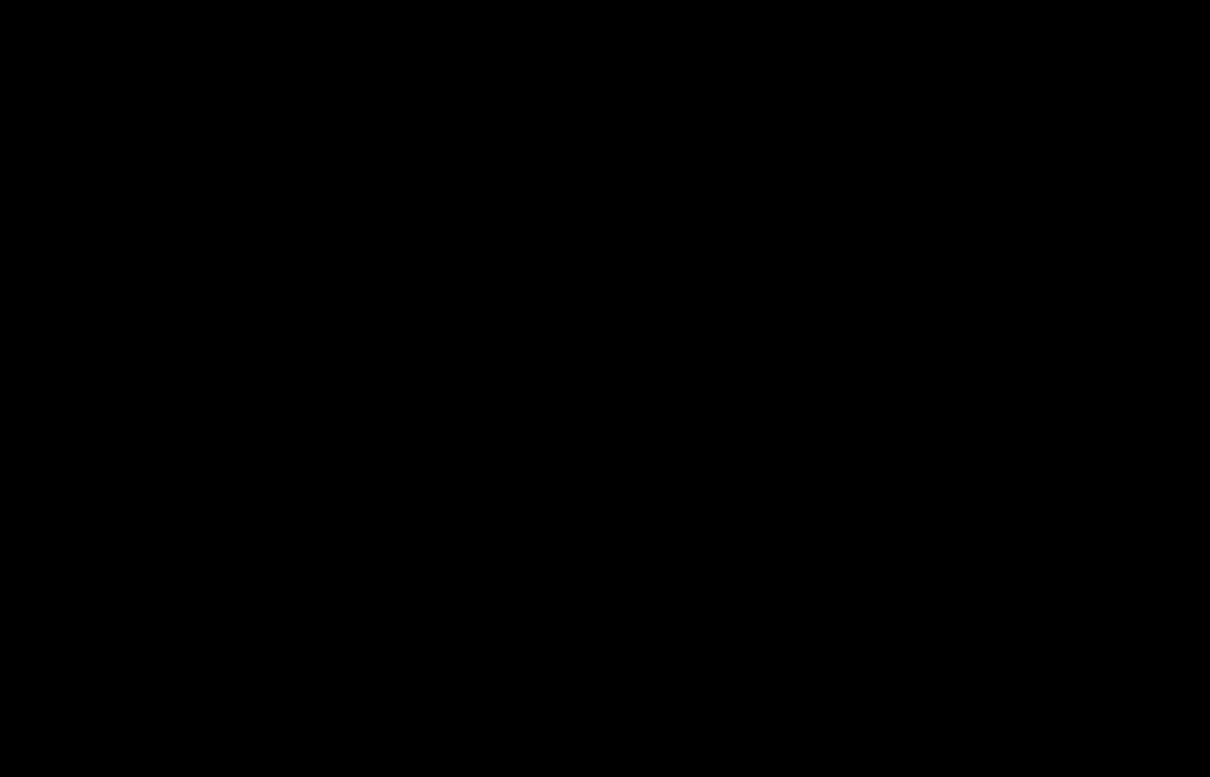 click at bounding box center (605, 388) 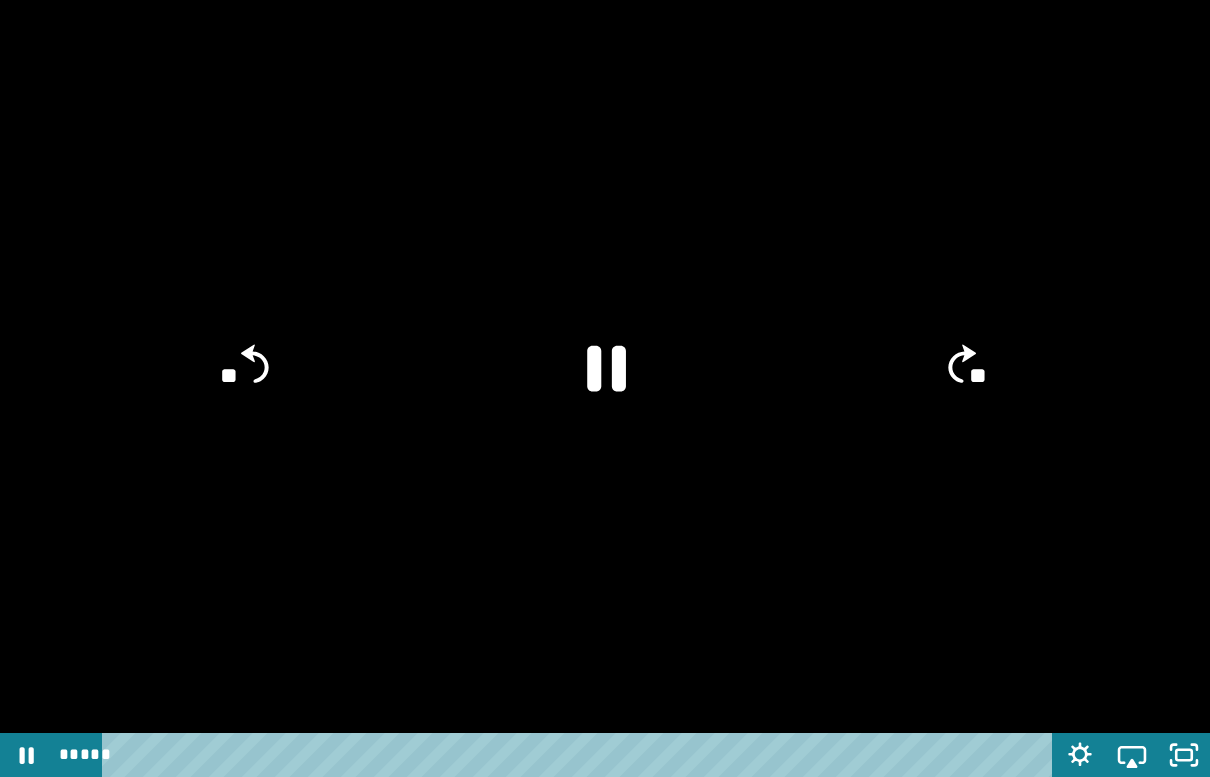 click at bounding box center [605, 388] 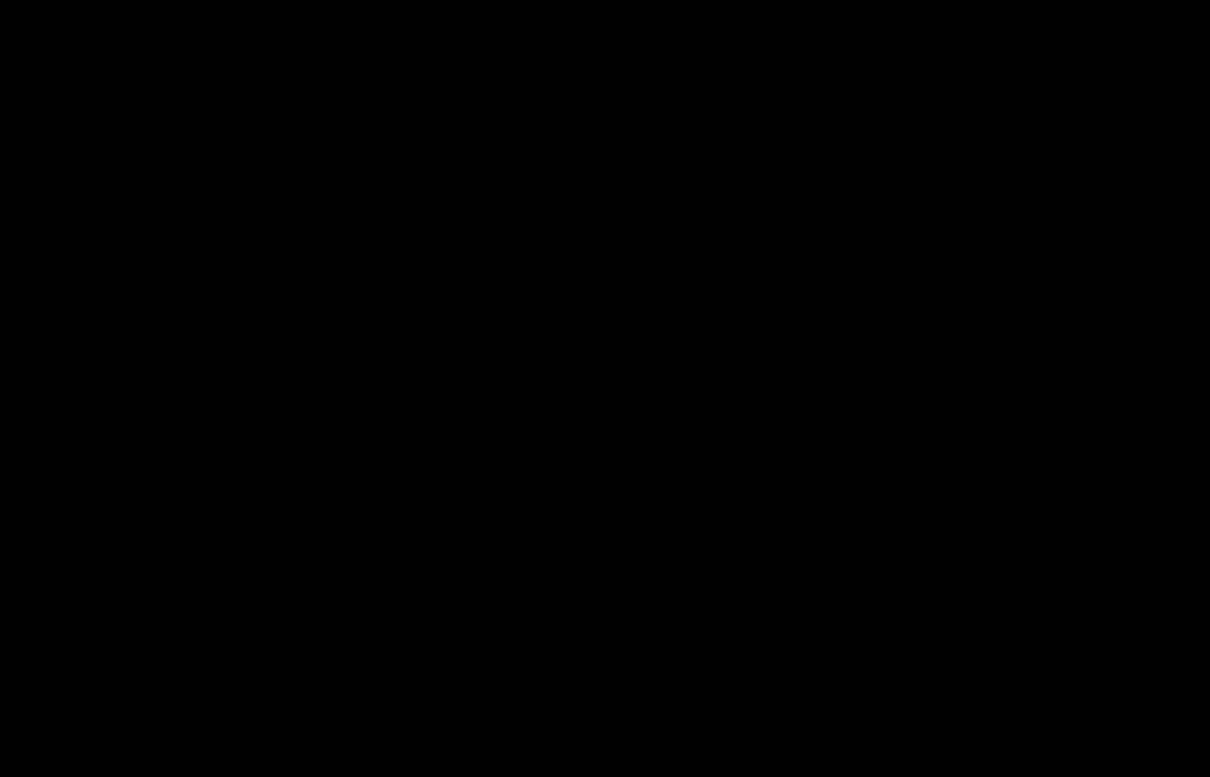 click at bounding box center (605, 388) 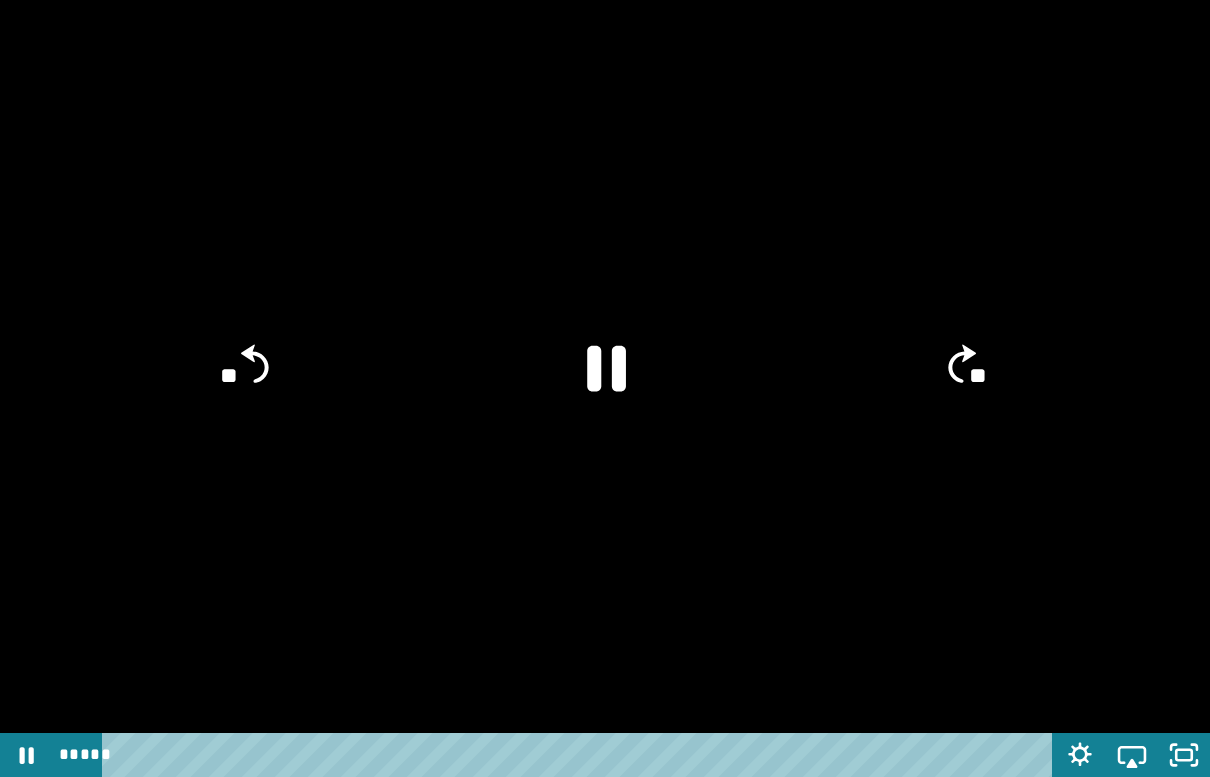 click at bounding box center (605, 388) 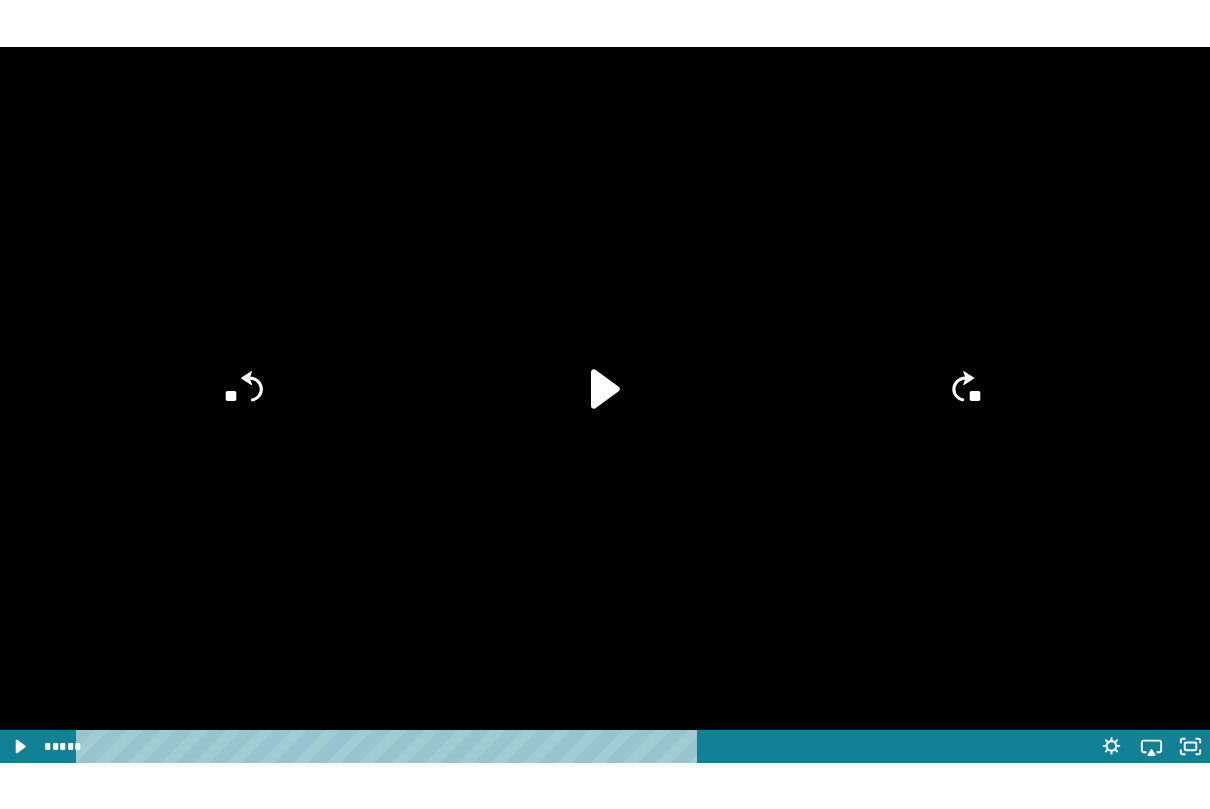 scroll, scrollTop: 3274, scrollLeft: 0, axis: vertical 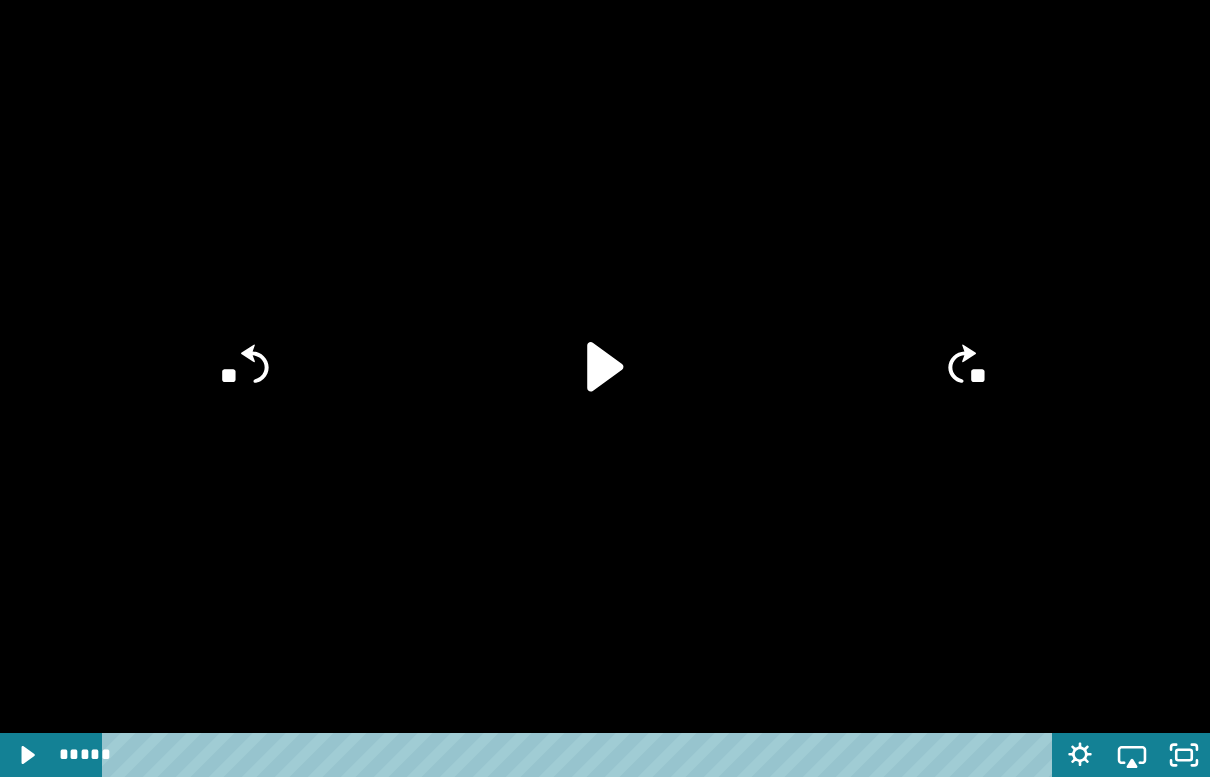 click 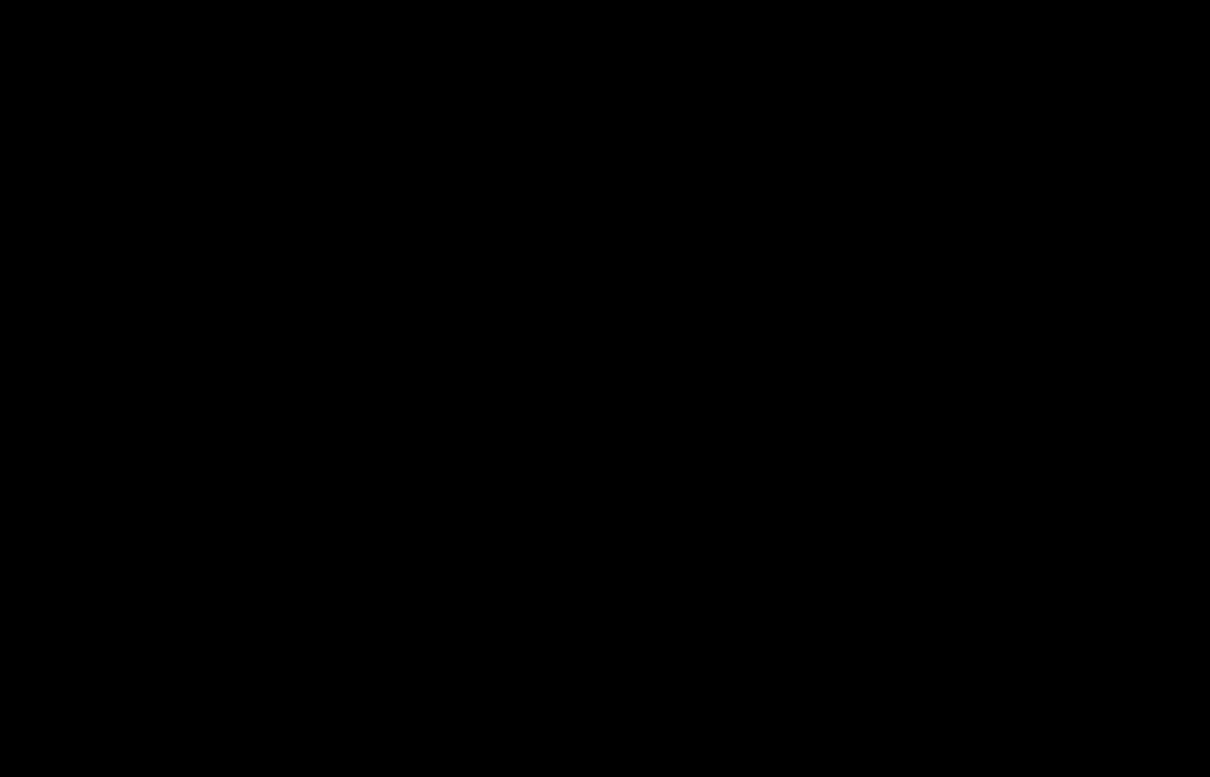 drag, startPoint x: 561, startPoint y: 618, endPoint x: 561, endPoint y: 594, distance: 24 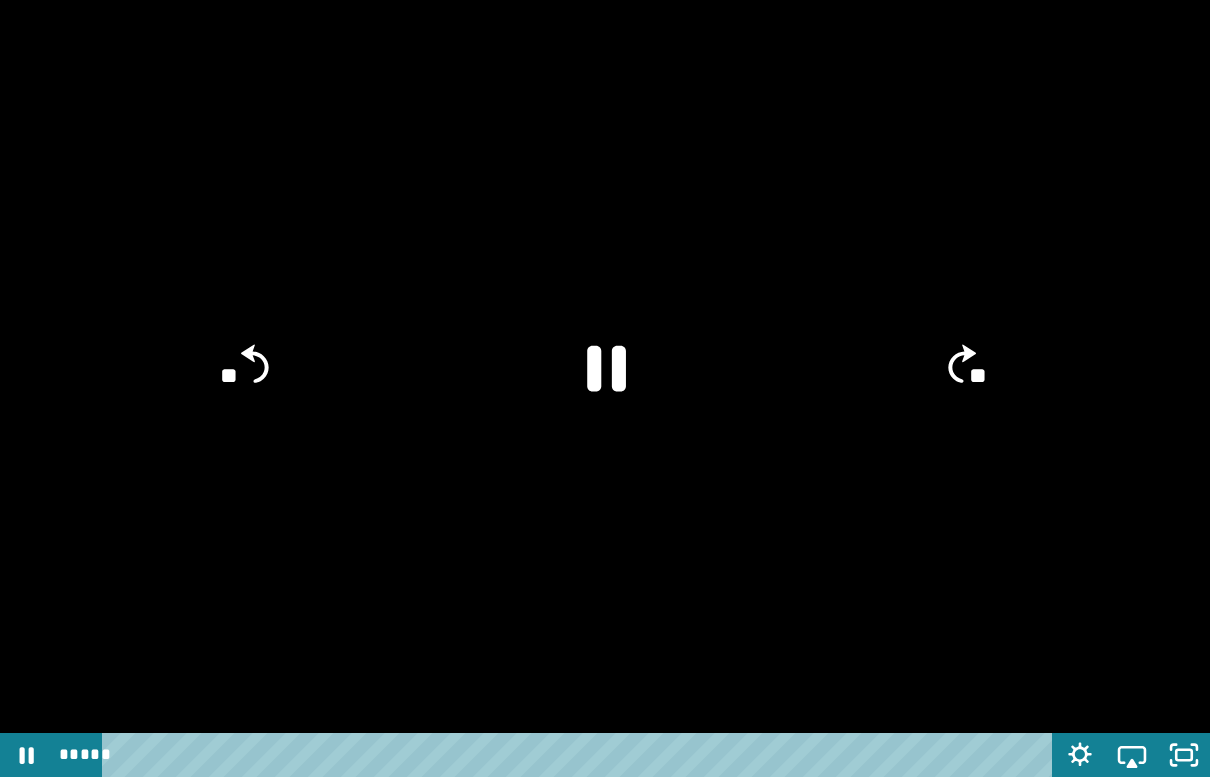 click at bounding box center (605, 388) 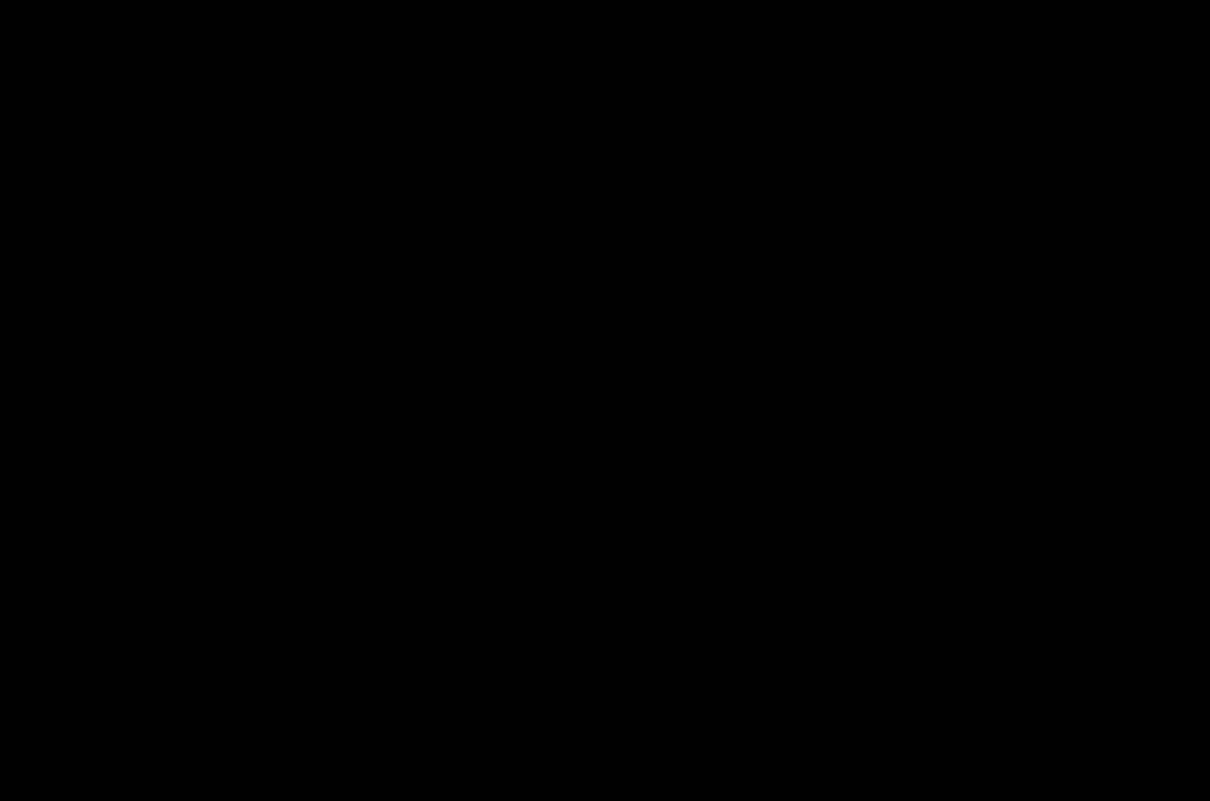 click at bounding box center [605, 400] 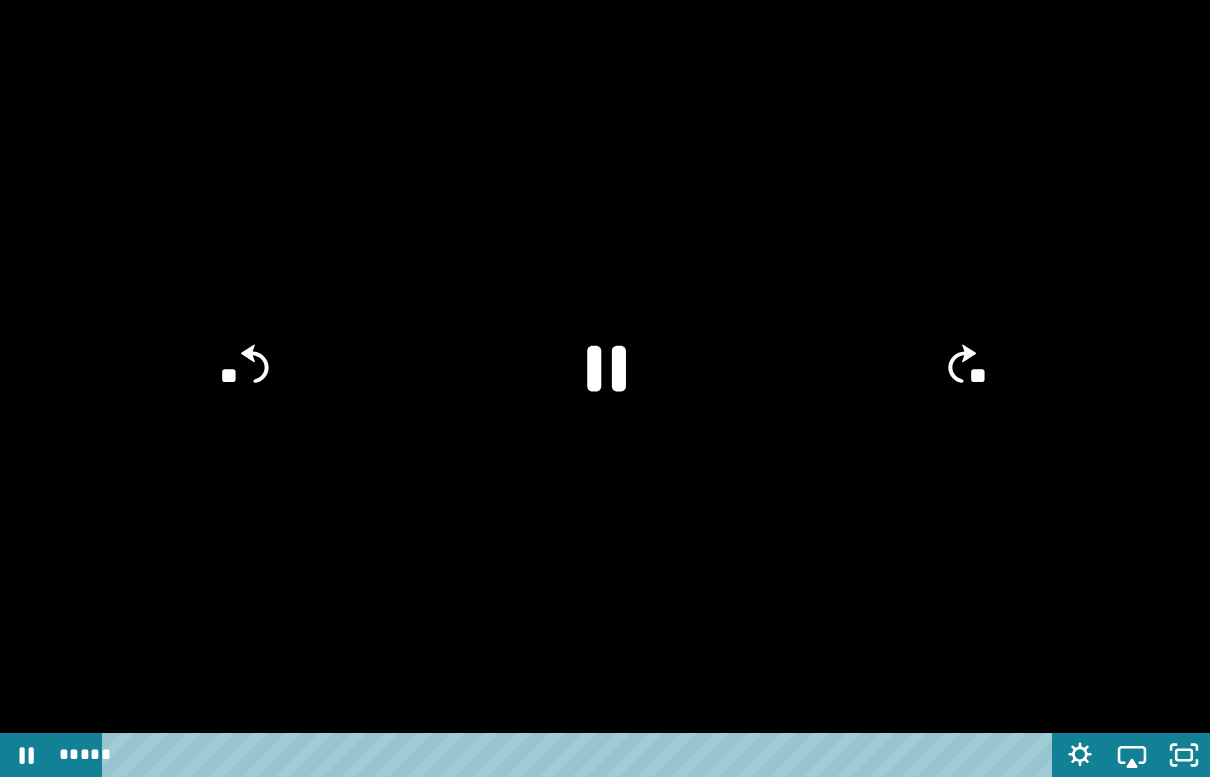 click 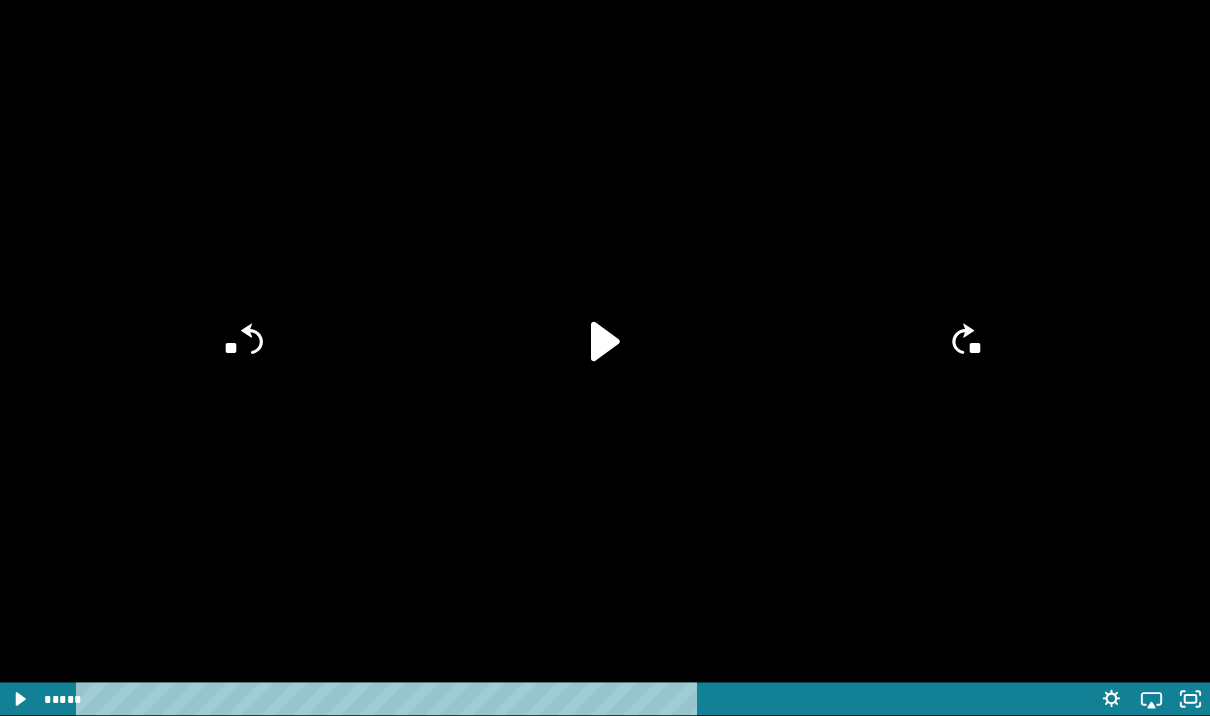 scroll, scrollTop: 15, scrollLeft: 0, axis: vertical 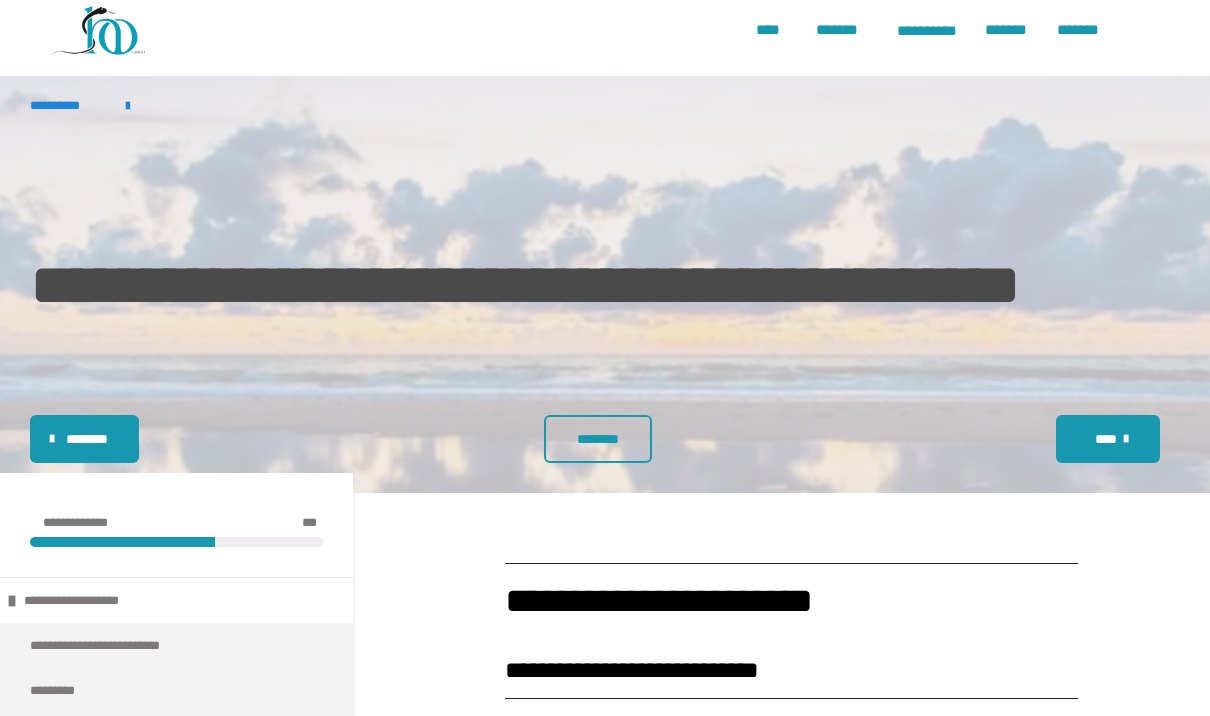 click on "********" at bounding box center (598, 439) 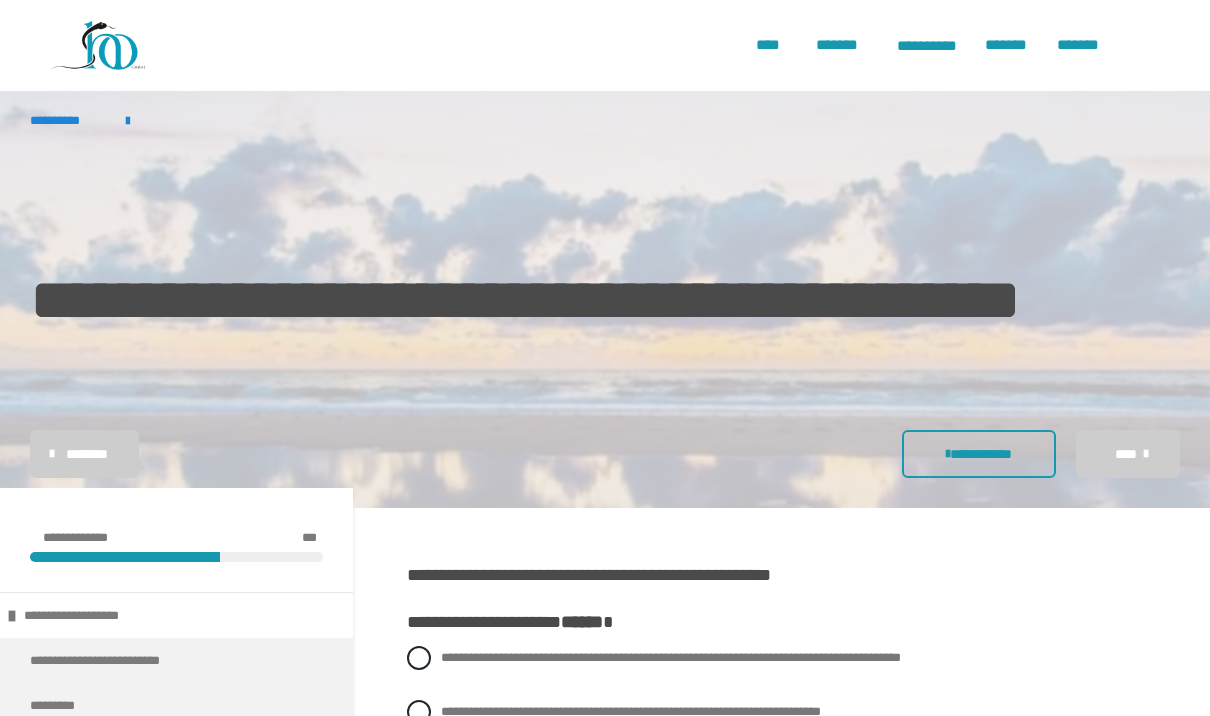 click on "**********" at bounding box center (605, 454) 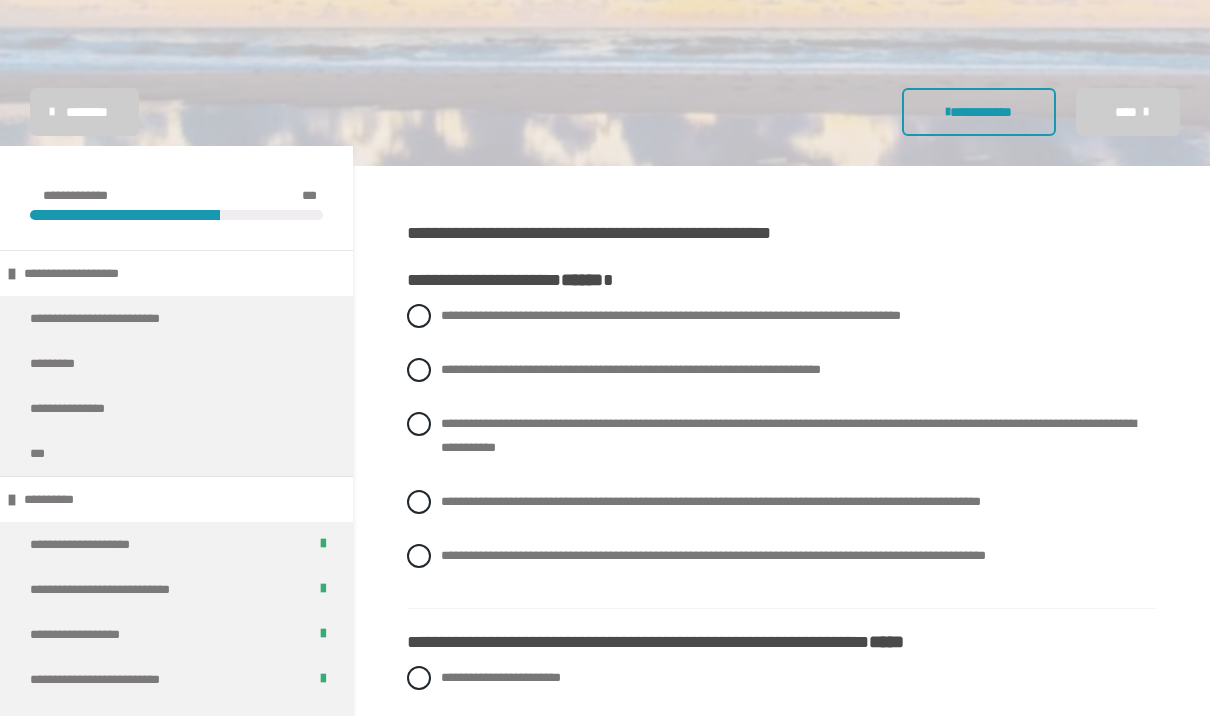 scroll, scrollTop: 350, scrollLeft: 0, axis: vertical 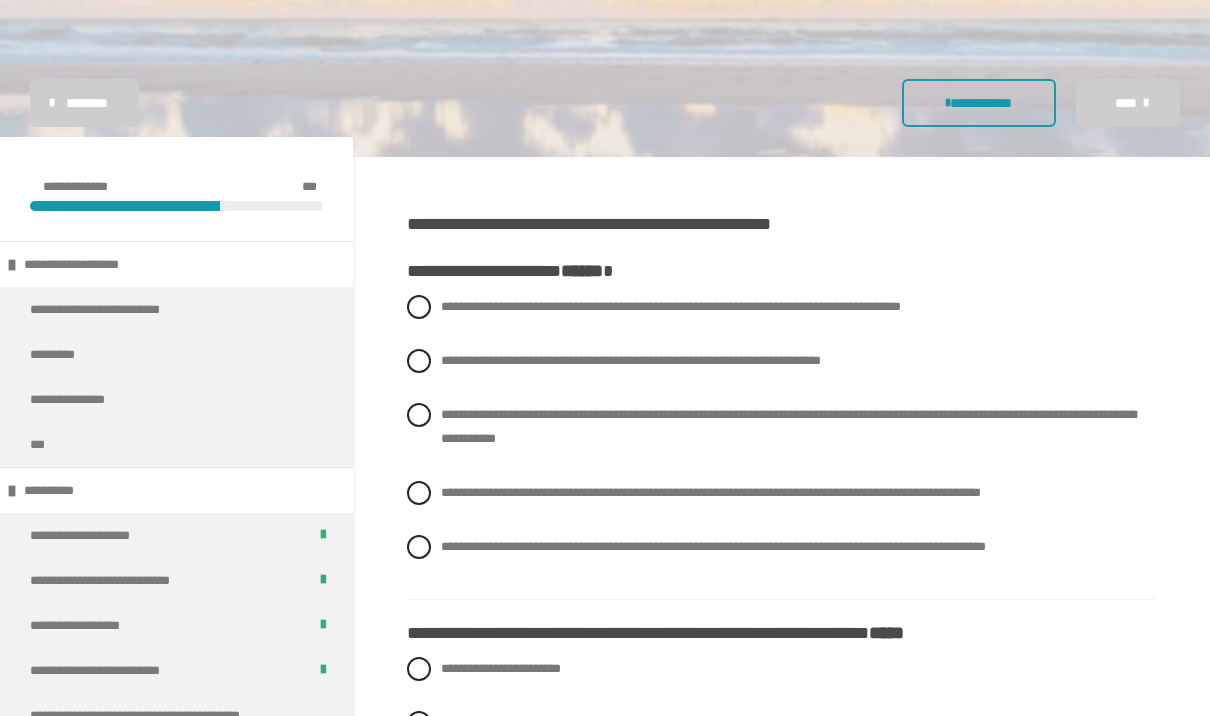 click on "**********" at bounding box center [781, 443] 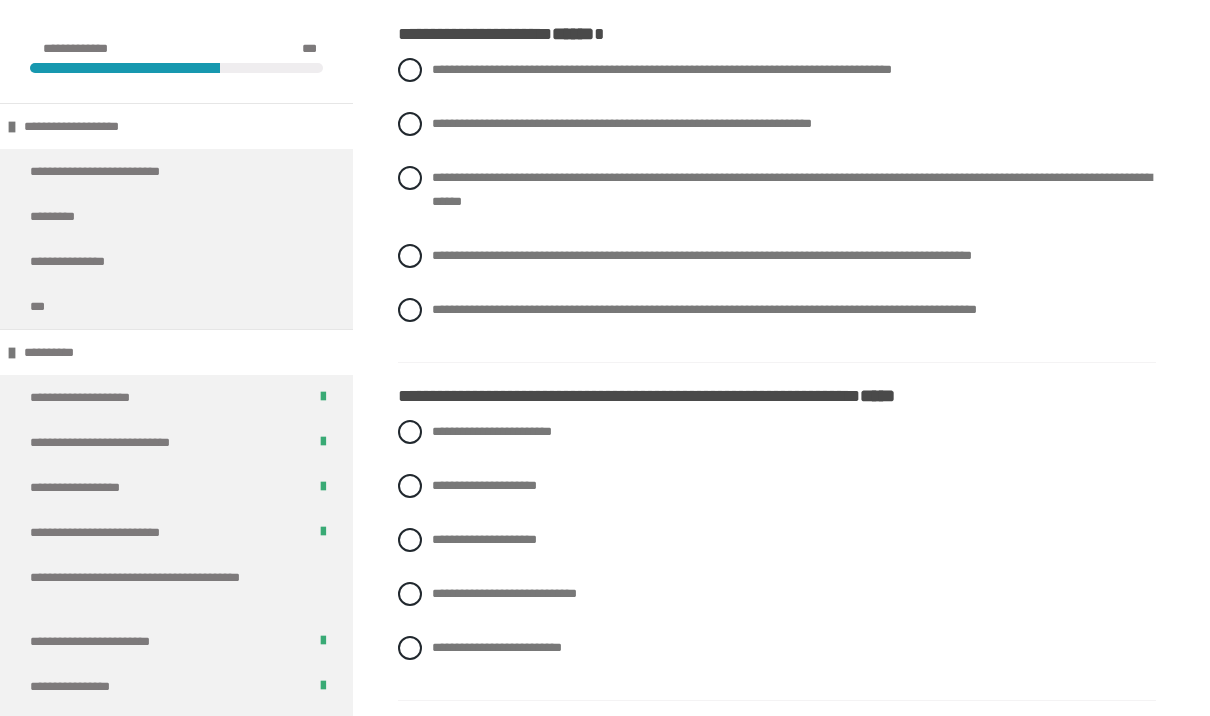 scroll, scrollTop: 588, scrollLeft: 0, axis: vertical 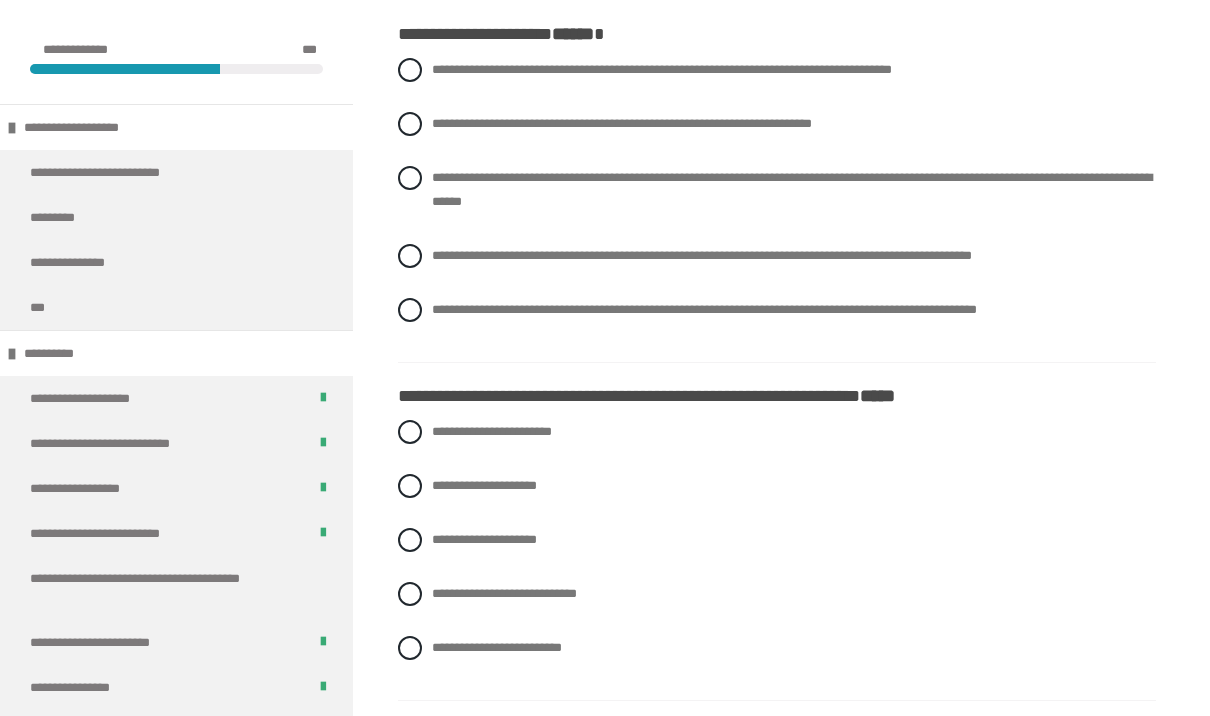 click on "**********" at bounding box center [777, 555] 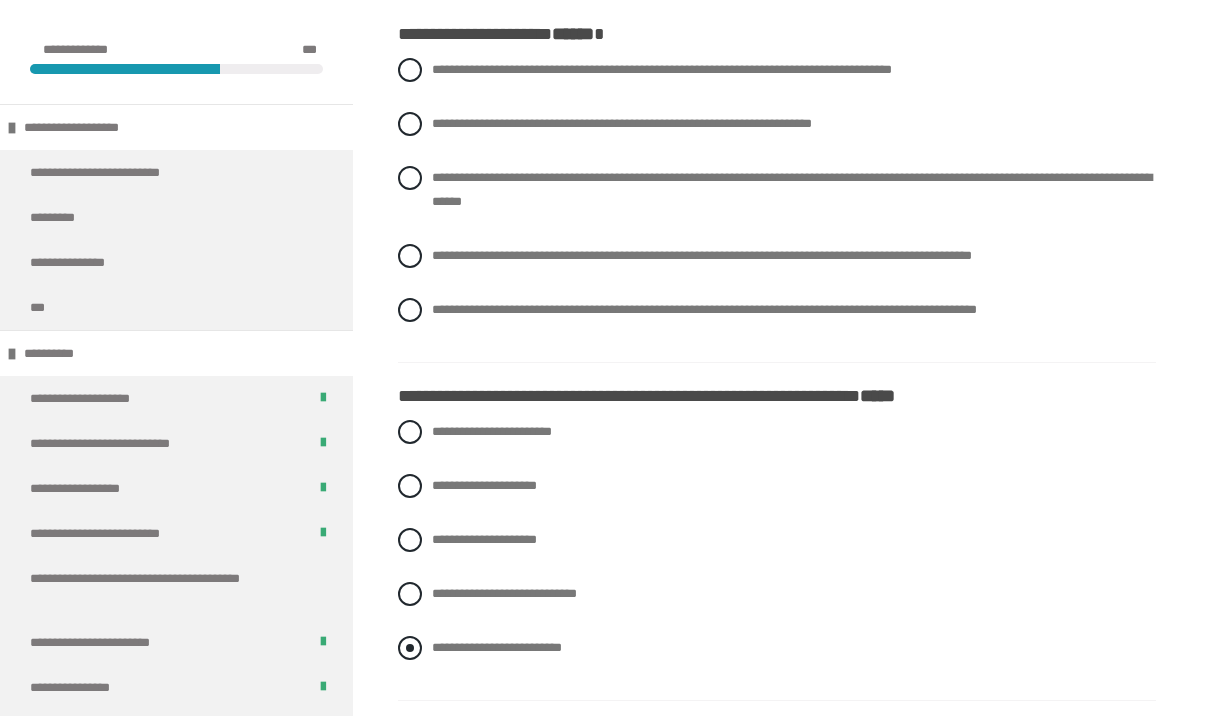 click at bounding box center (410, 648) 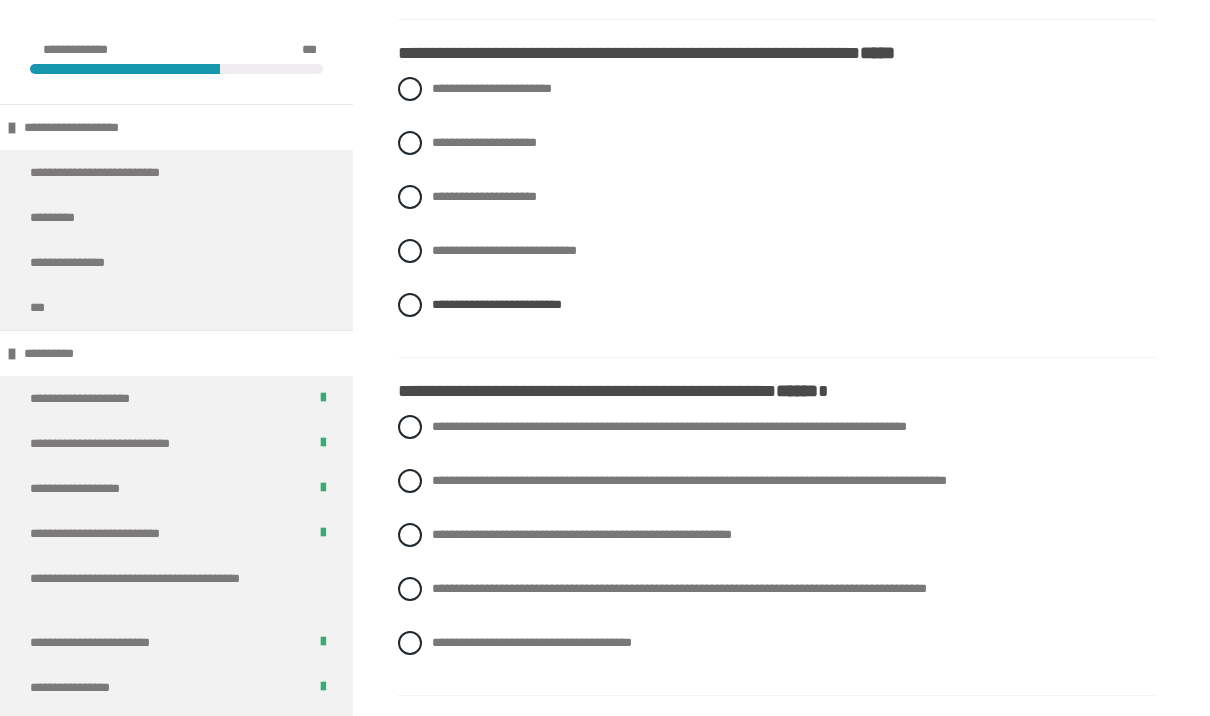 scroll, scrollTop: 953, scrollLeft: 0, axis: vertical 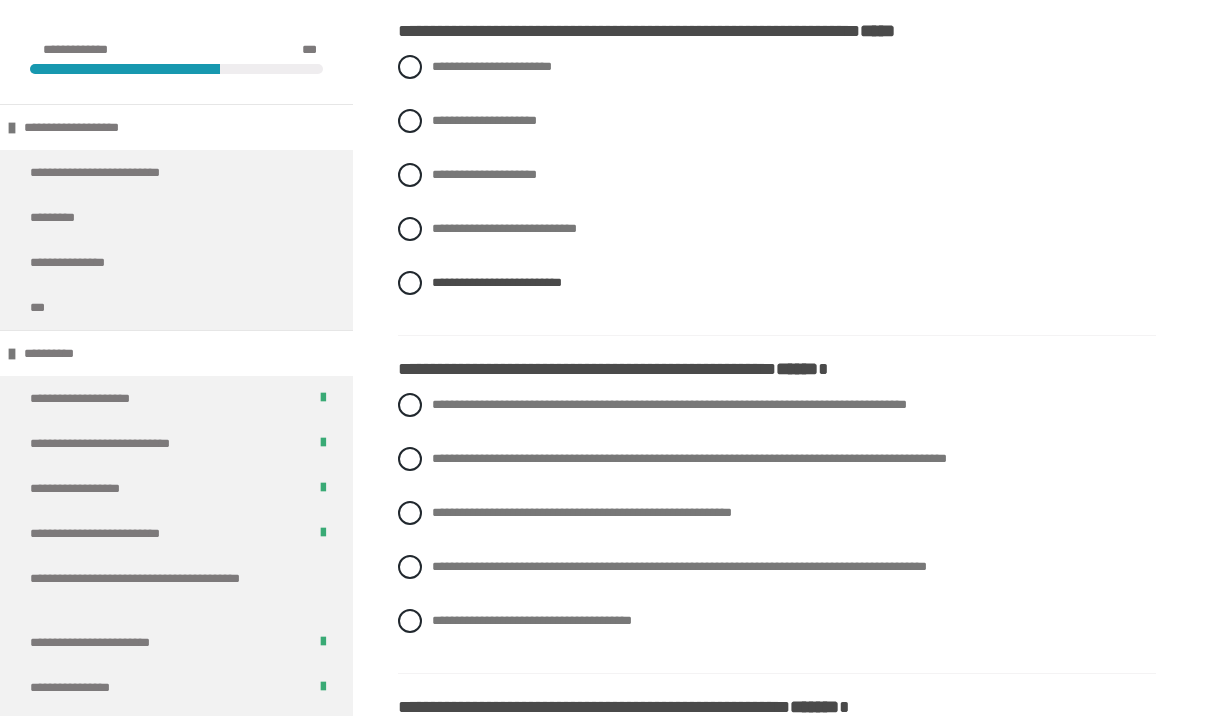click on "**********" at bounding box center (777, 528) 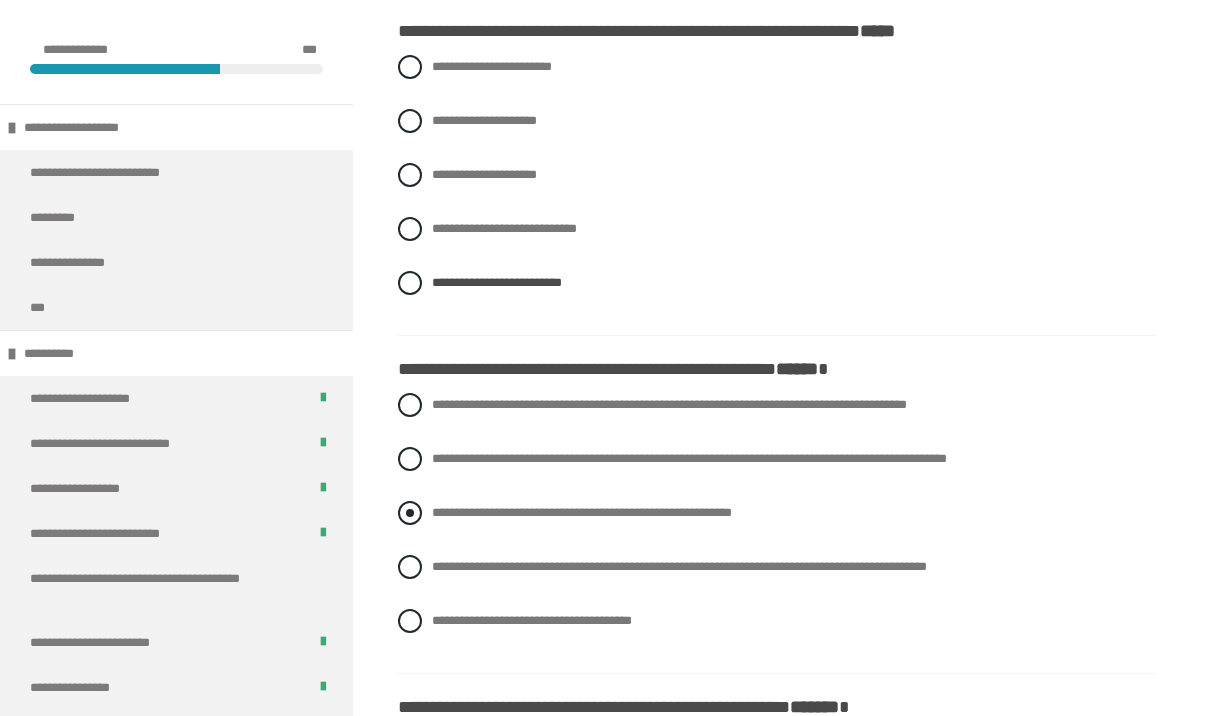 click on "**********" at bounding box center [777, 513] 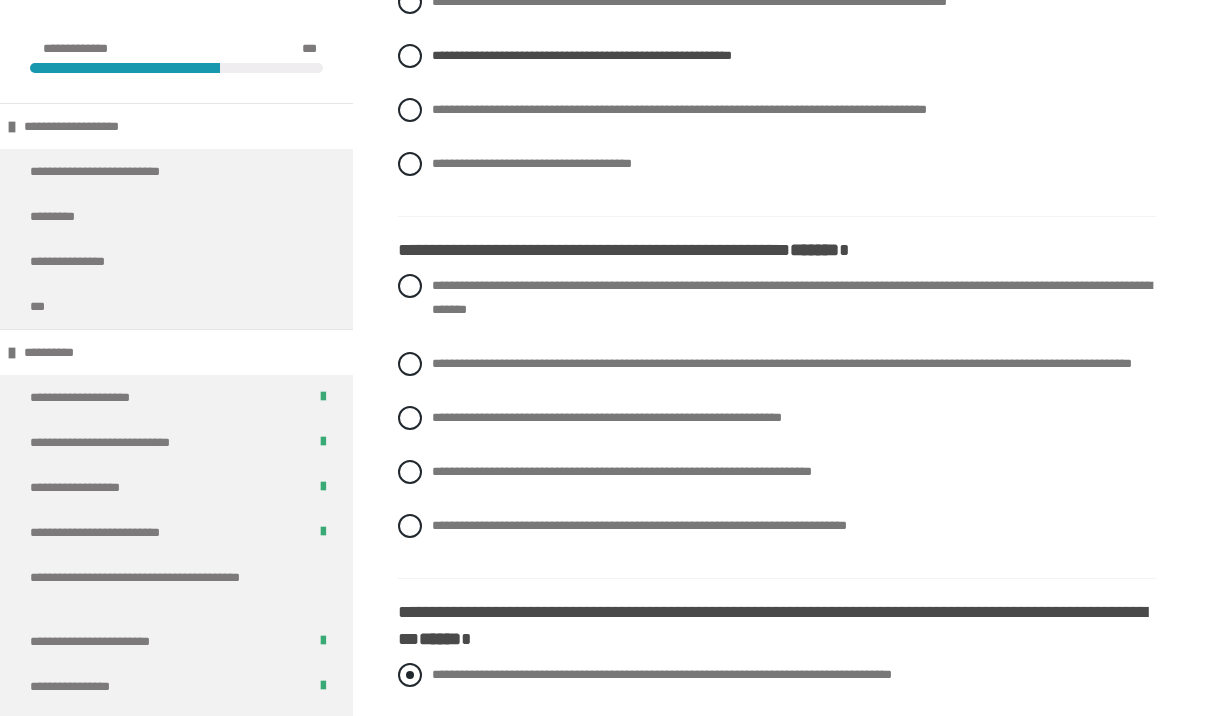 scroll, scrollTop: 1411, scrollLeft: 0, axis: vertical 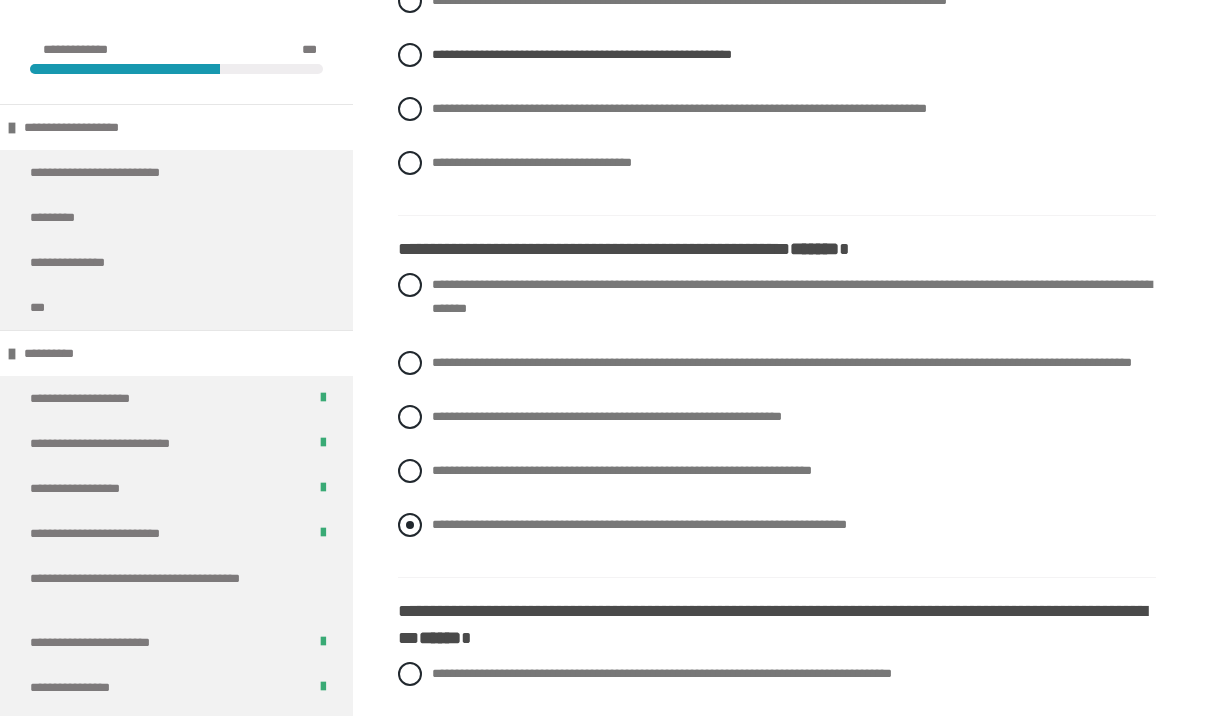 click on "**********" at bounding box center [639, 524] 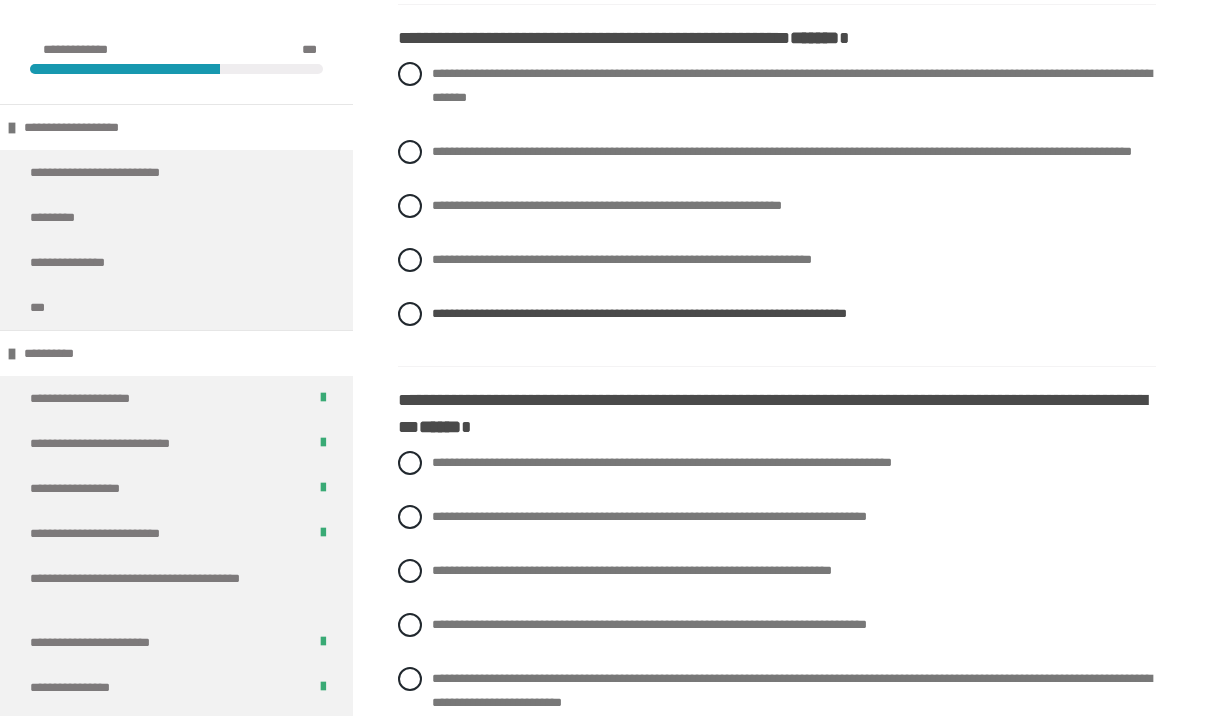 scroll, scrollTop: 1640, scrollLeft: 0, axis: vertical 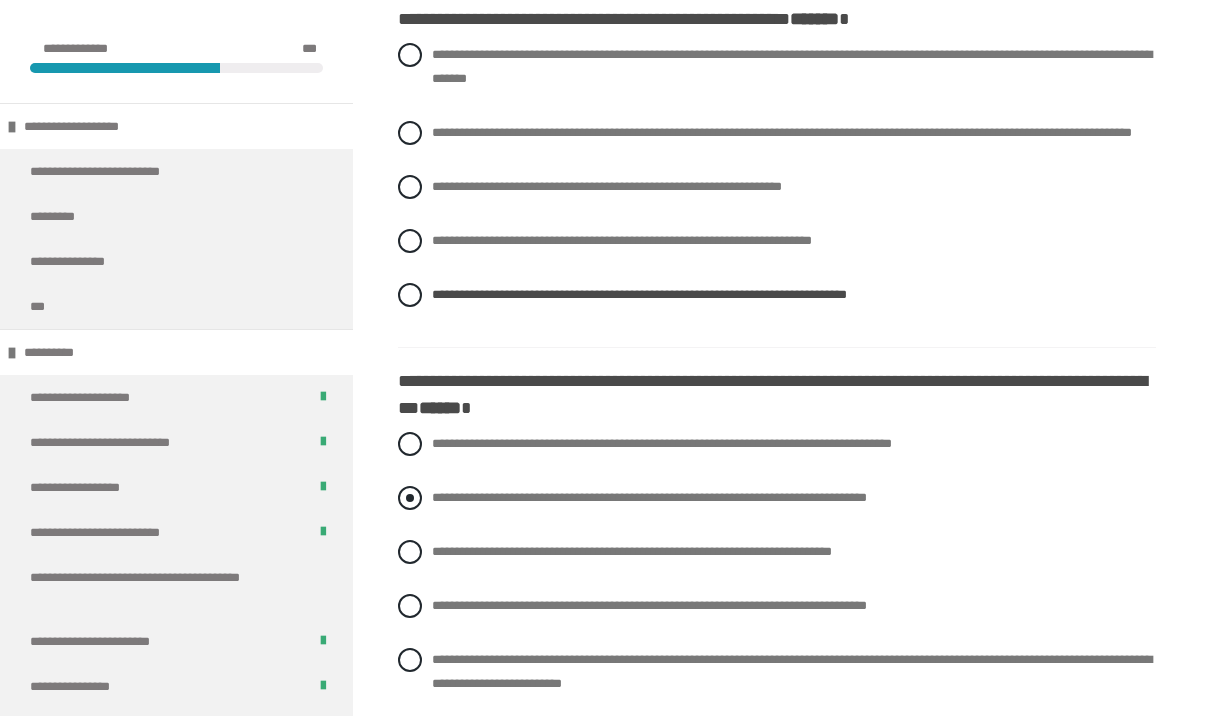 click on "**********" at bounding box center (777, 499) 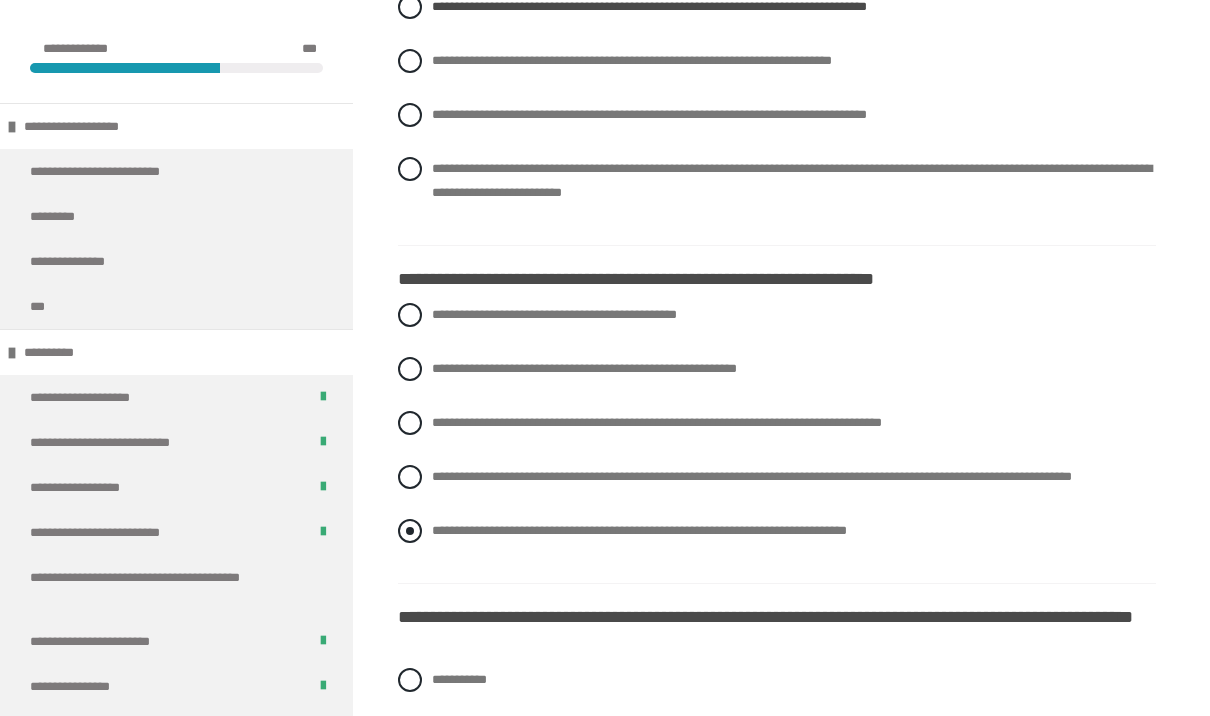 scroll, scrollTop: 2132, scrollLeft: 0, axis: vertical 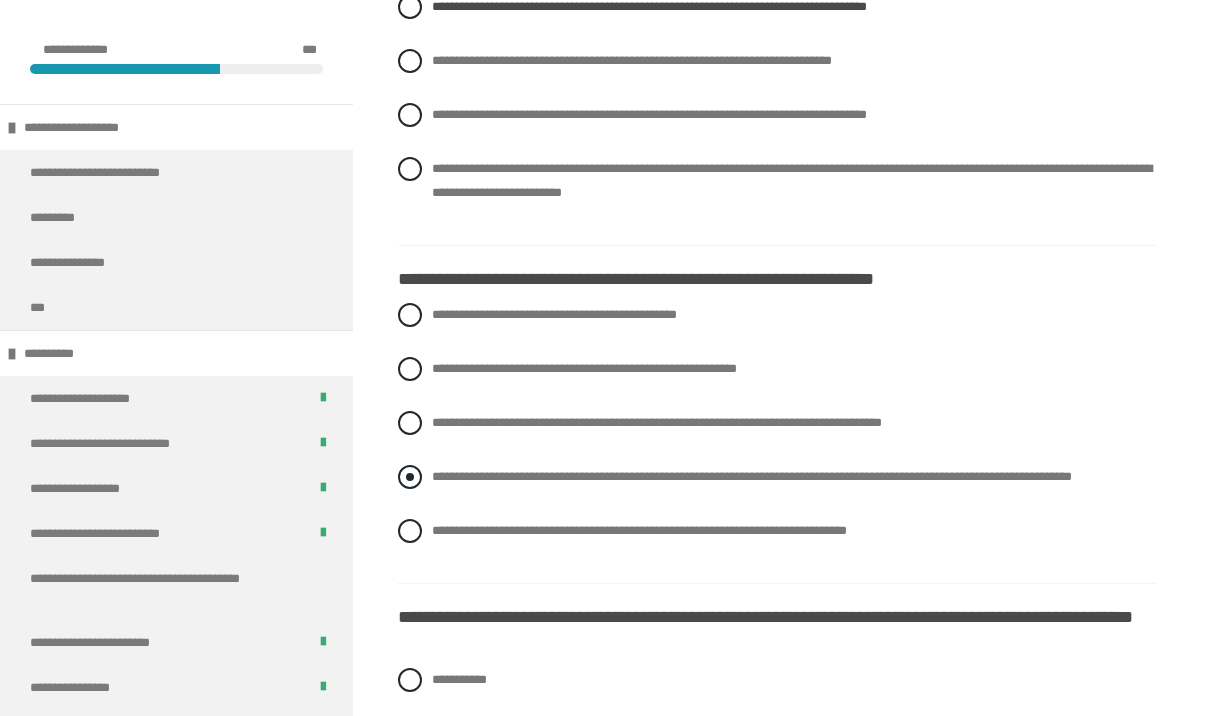 click on "**********" at bounding box center (438, 471) 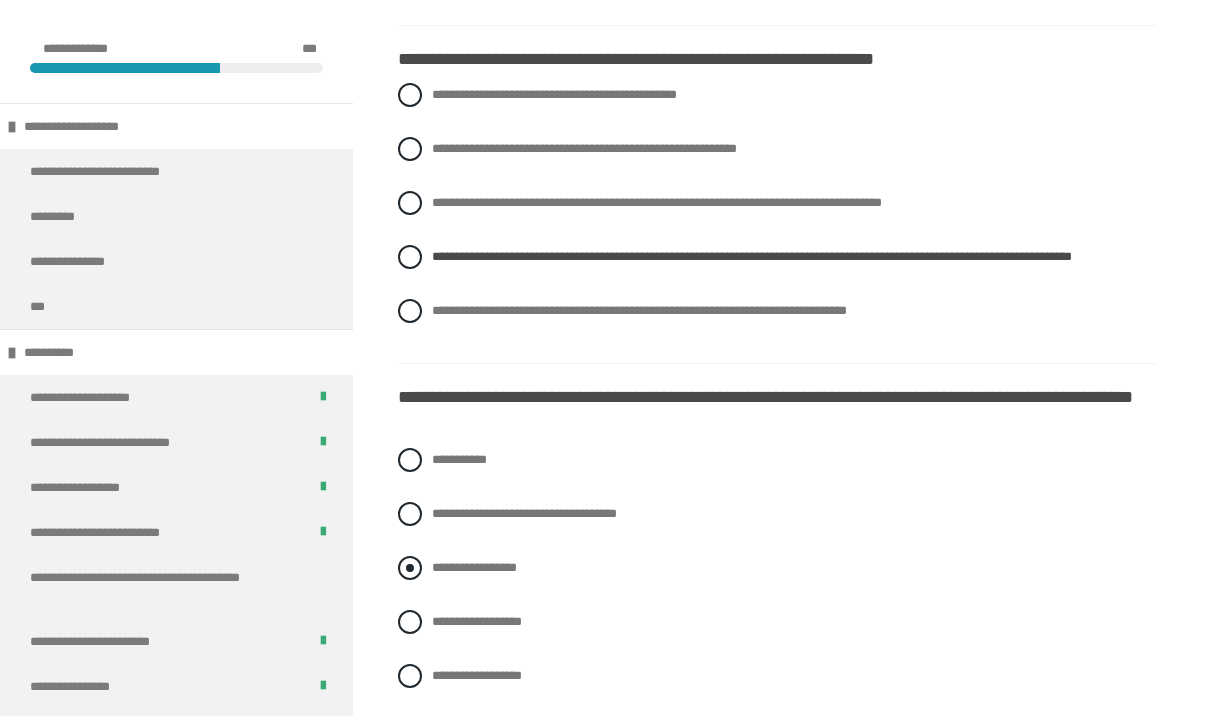 scroll, scrollTop: 2350, scrollLeft: 0, axis: vertical 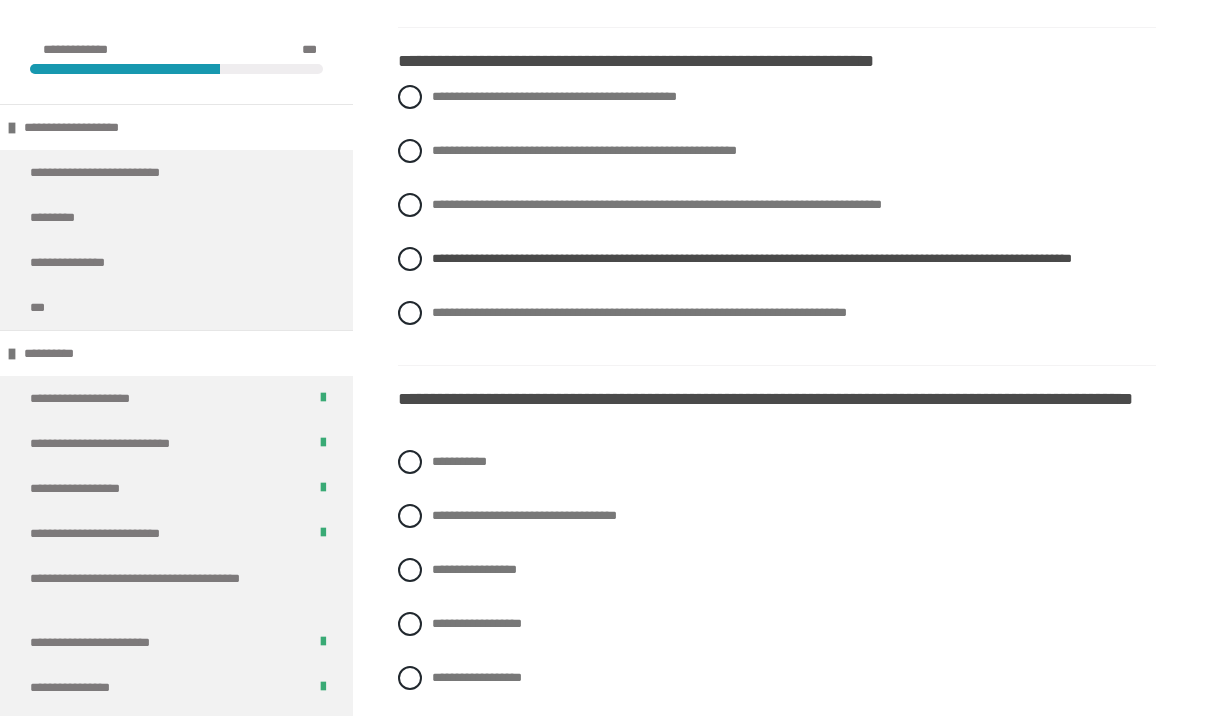 click on "**********" at bounding box center [777, 585] 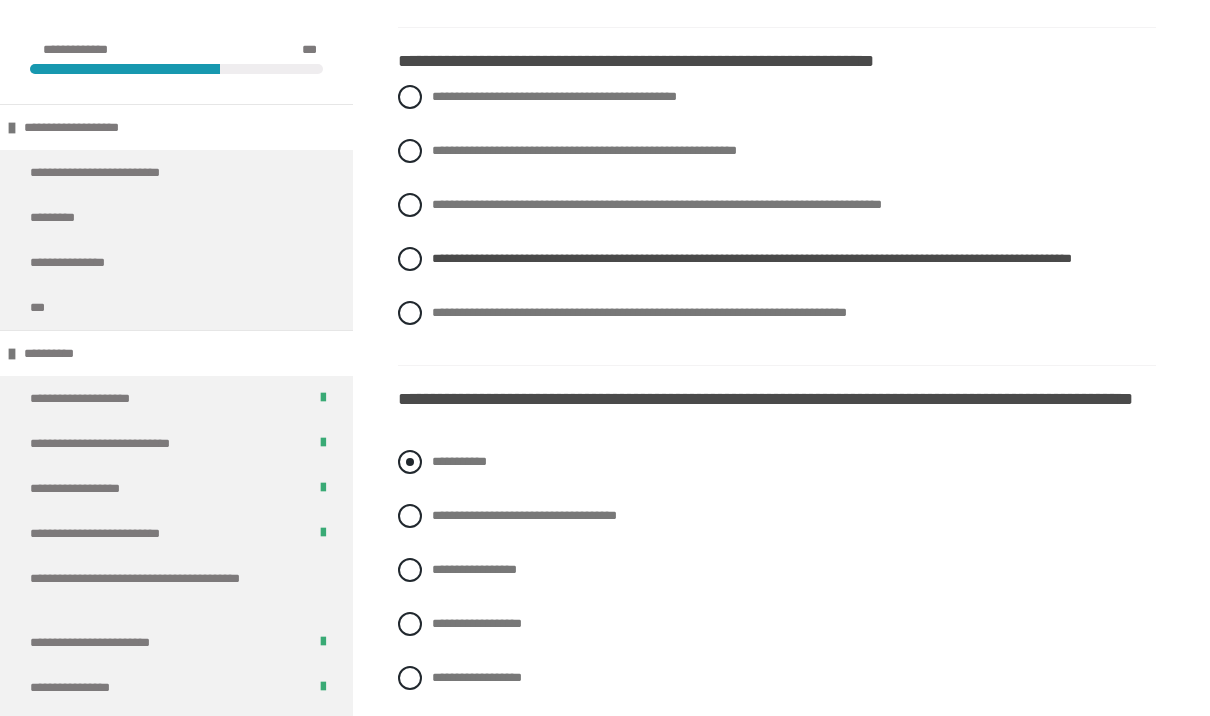 click at bounding box center [410, 462] 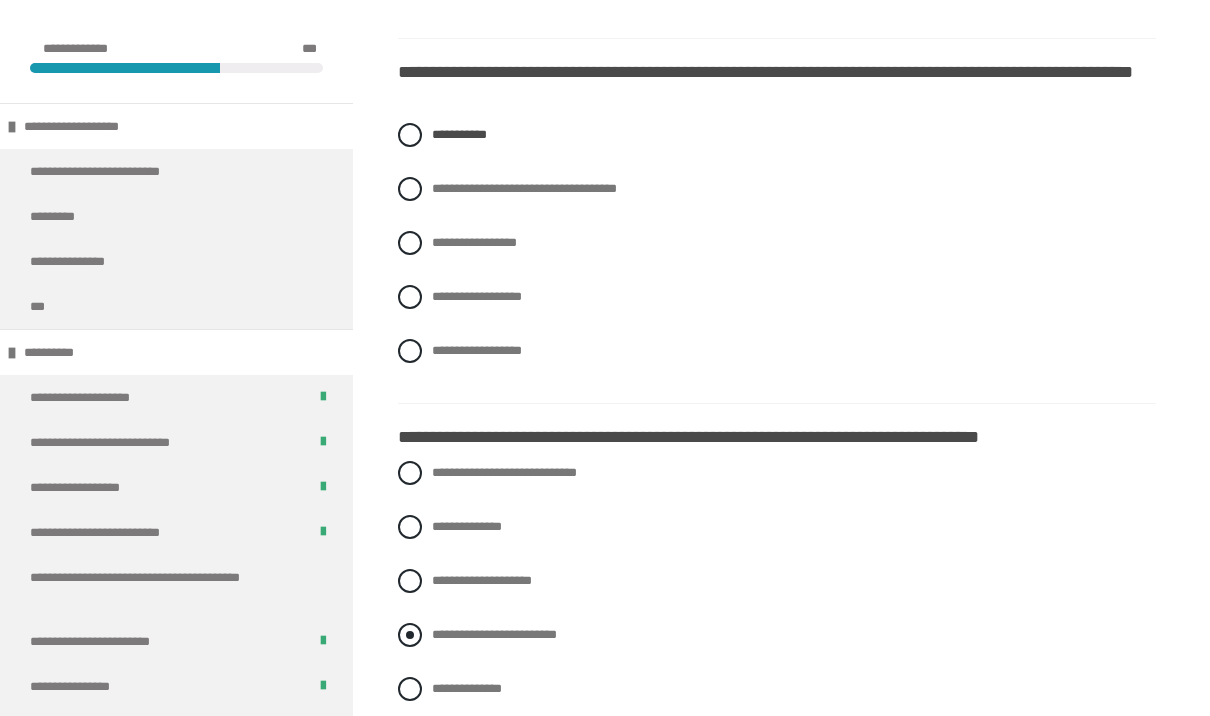 scroll, scrollTop: 2677, scrollLeft: 0, axis: vertical 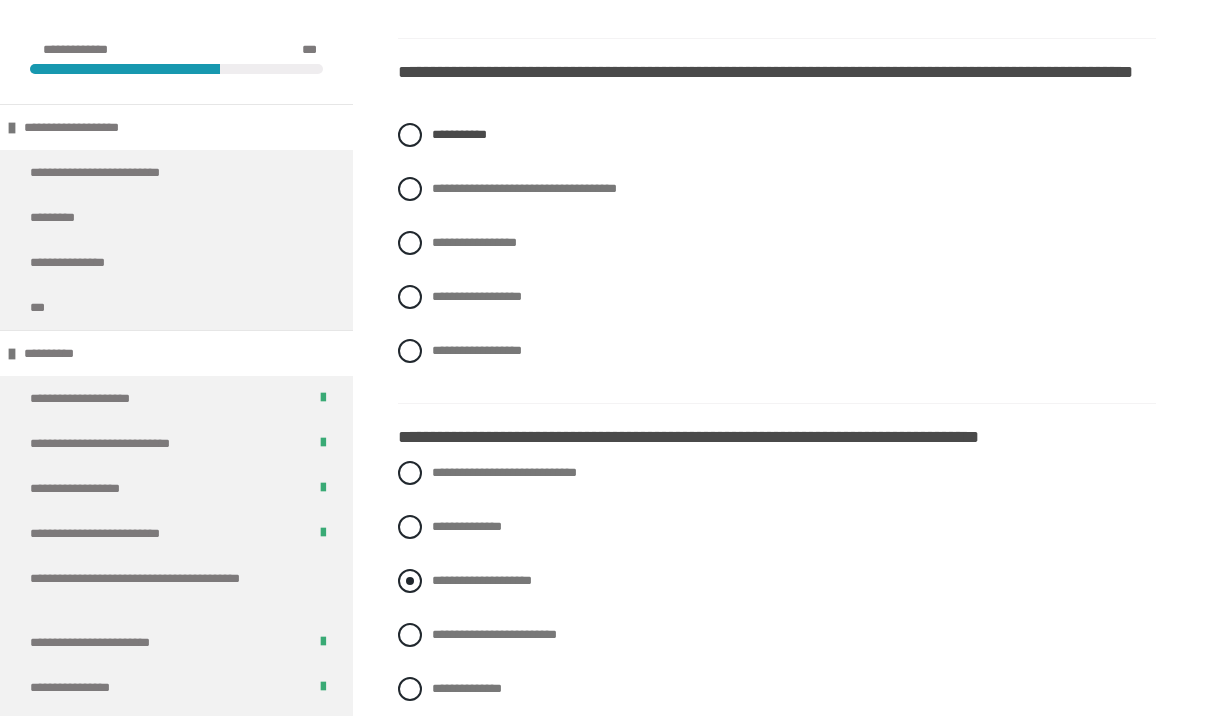 click on "**********" at bounding box center [482, 580] 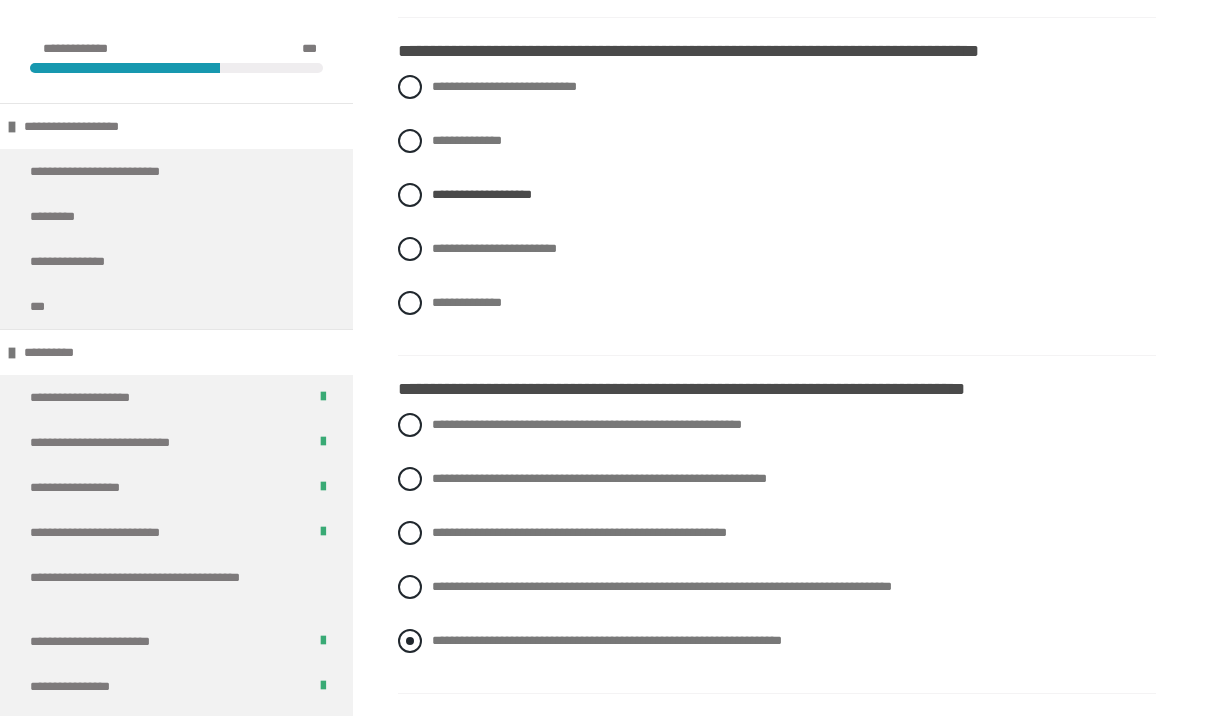 scroll, scrollTop: 3063, scrollLeft: 0, axis: vertical 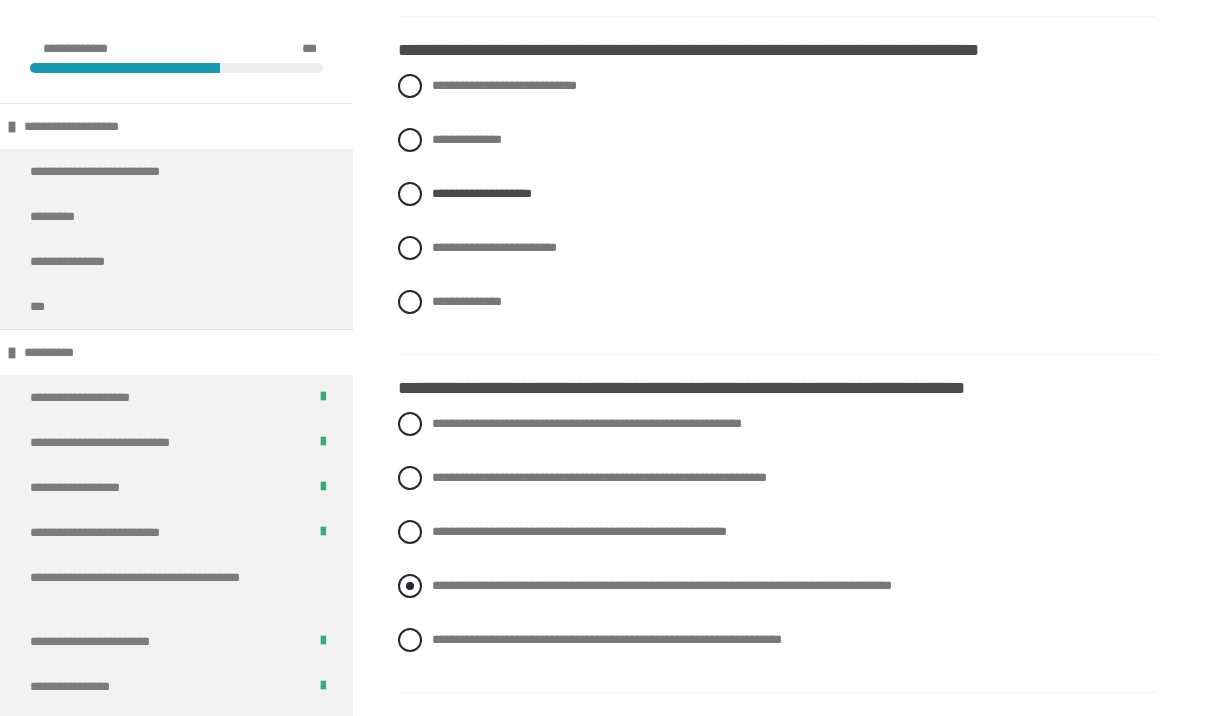 click on "**********" at bounding box center [662, 586] 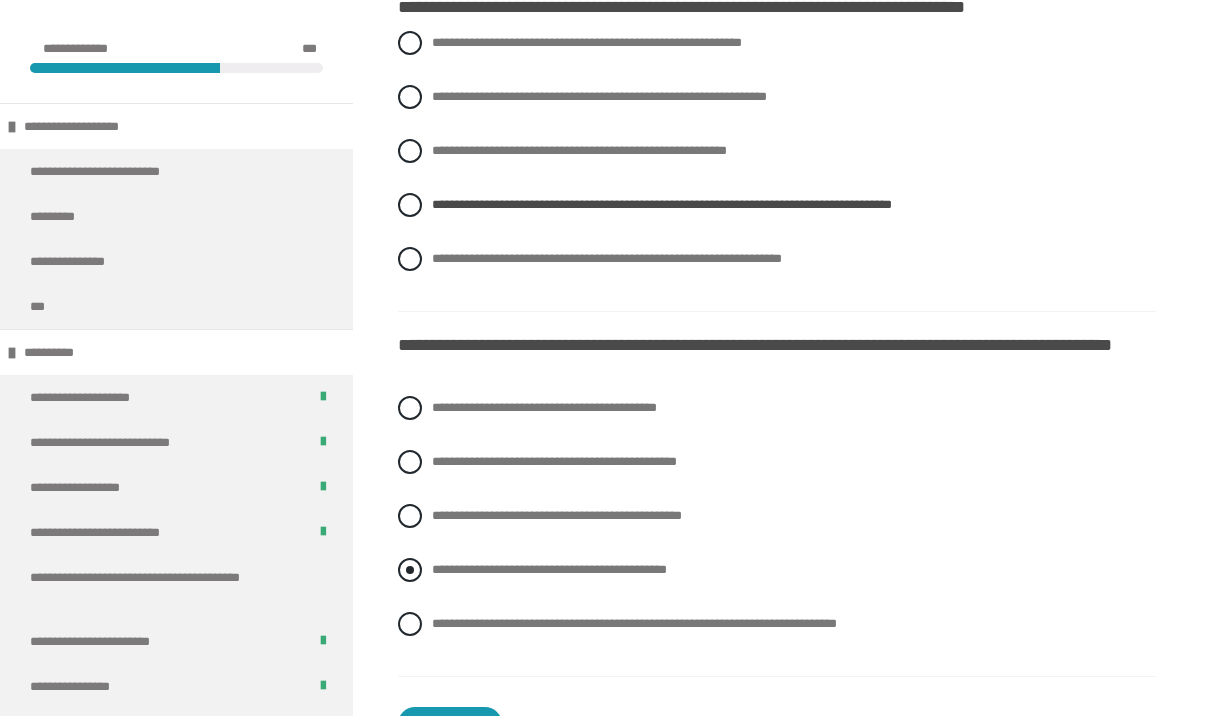 scroll, scrollTop: 3445, scrollLeft: 0, axis: vertical 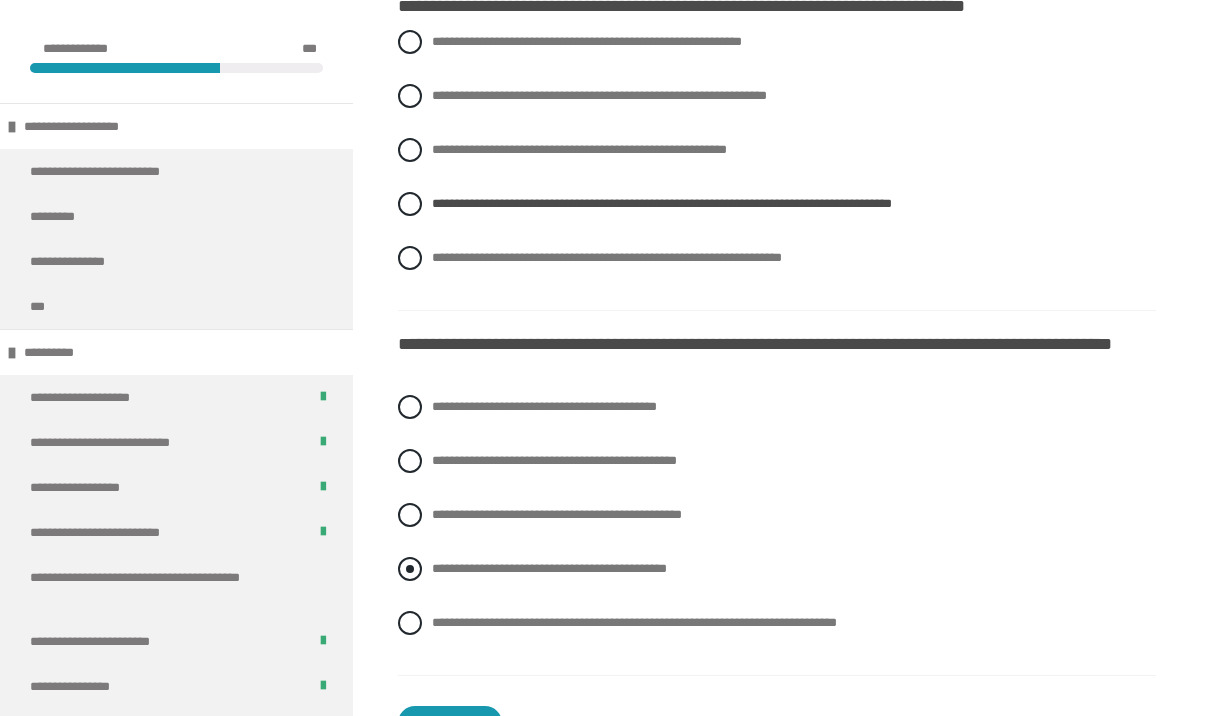 click on "**********" at bounding box center [777, 570] 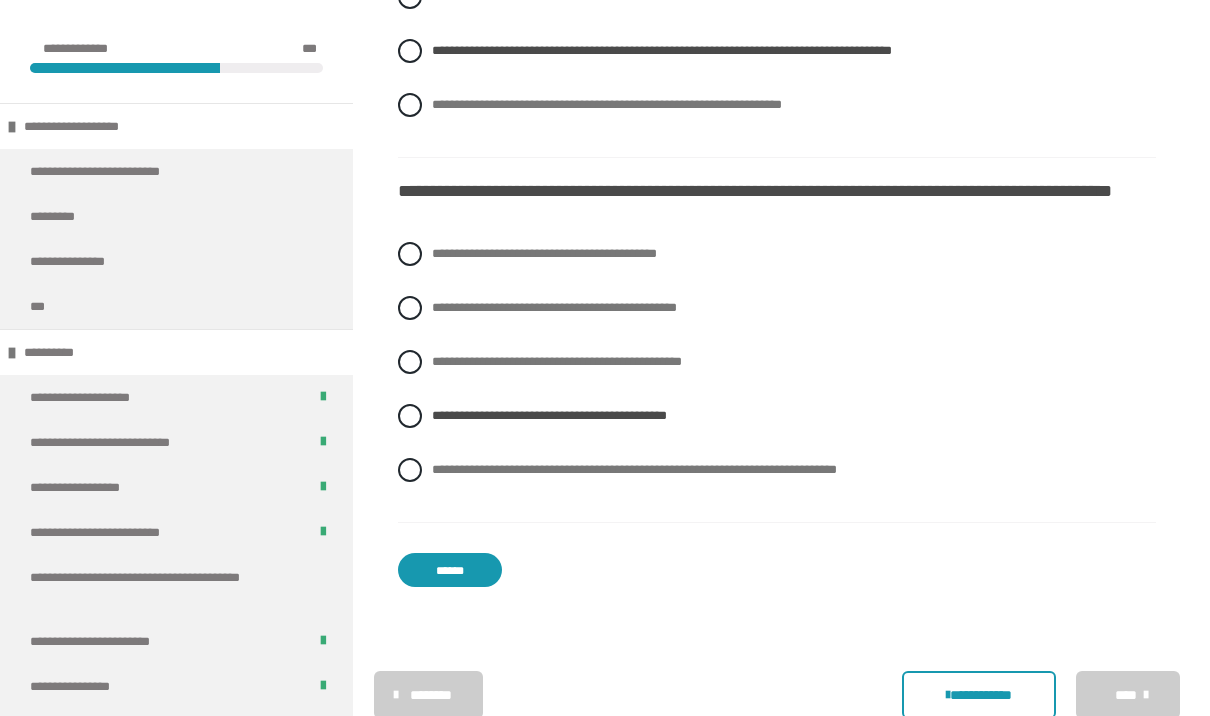 scroll, scrollTop: 3624, scrollLeft: 0, axis: vertical 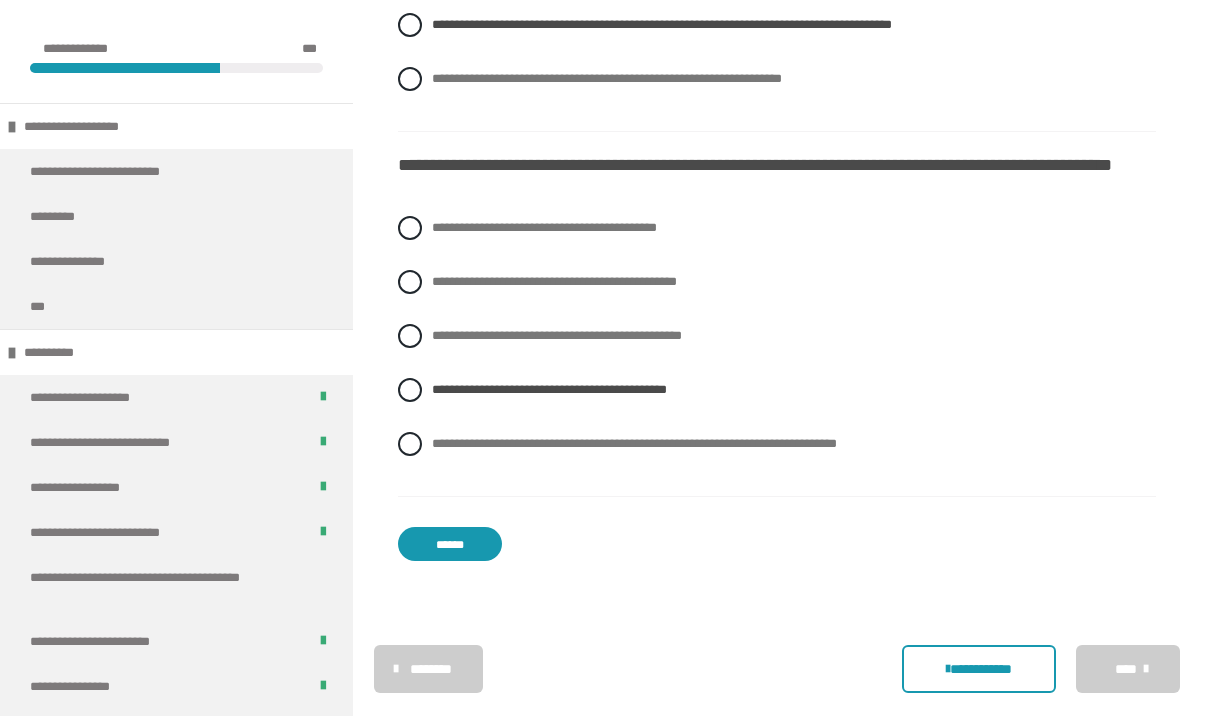 click on "******" at bounding box center (450, 545) 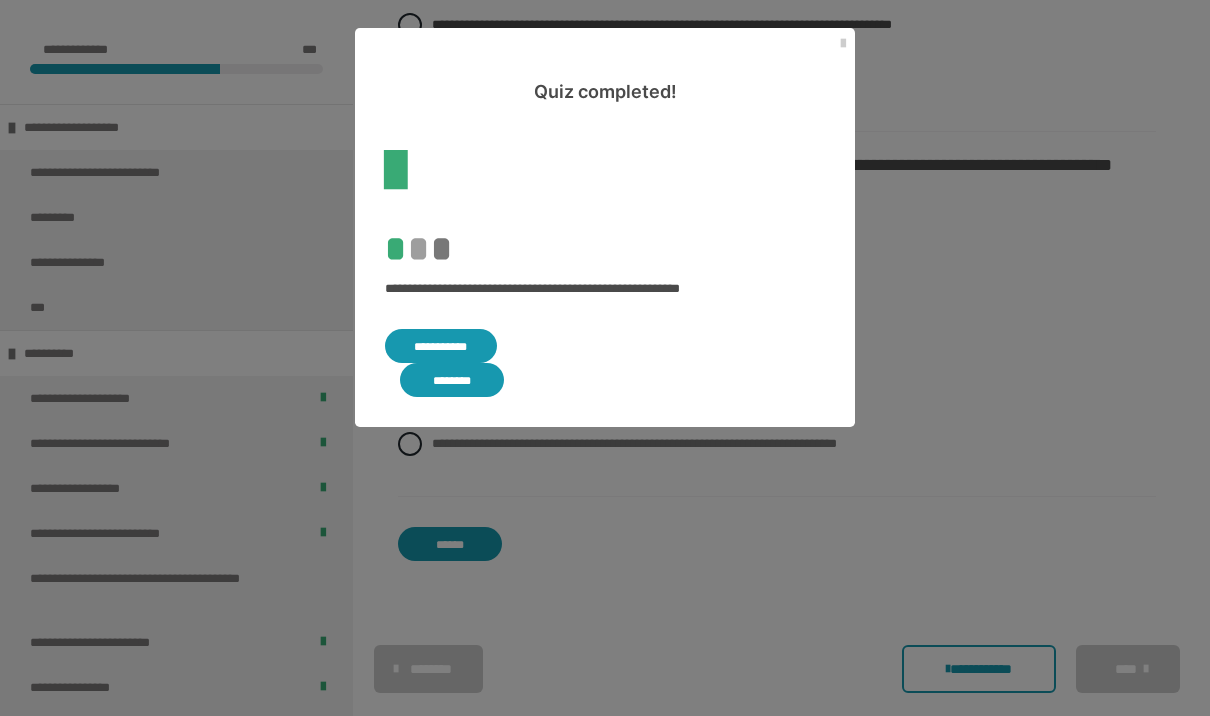 scroll, scrollTop: 568, scrollLeft: 0, axis: vertical 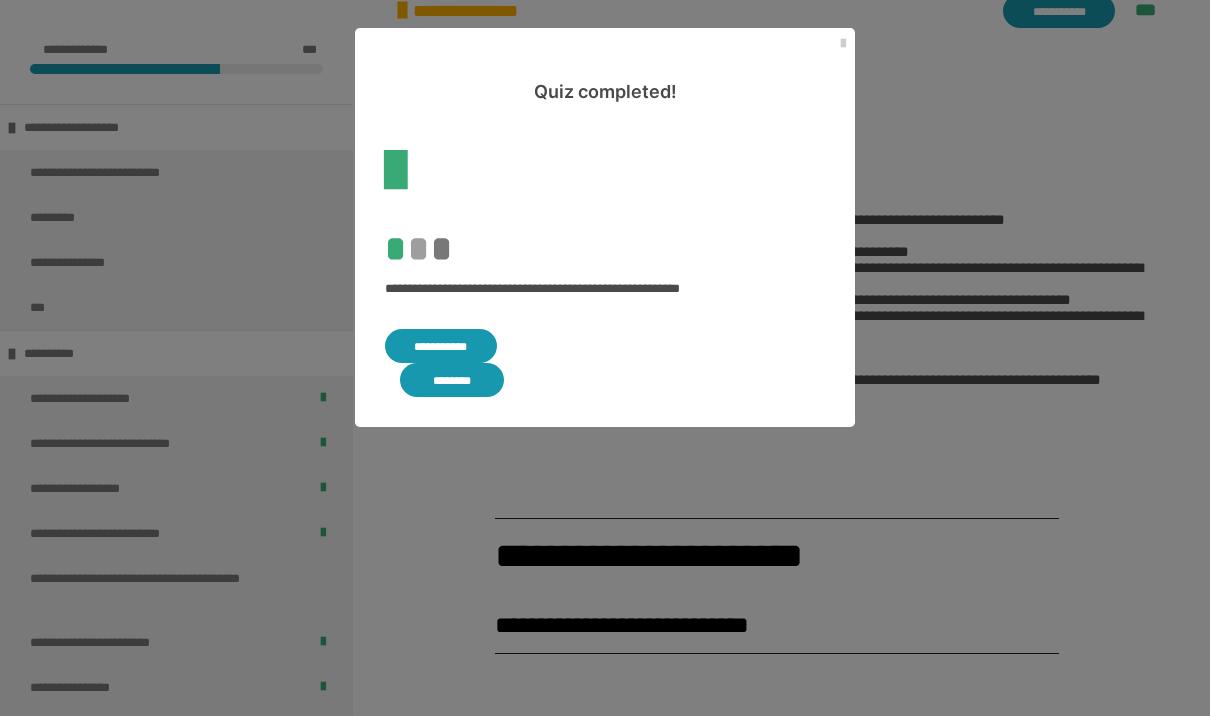 click on "**********" at bounding box center (441, 346) 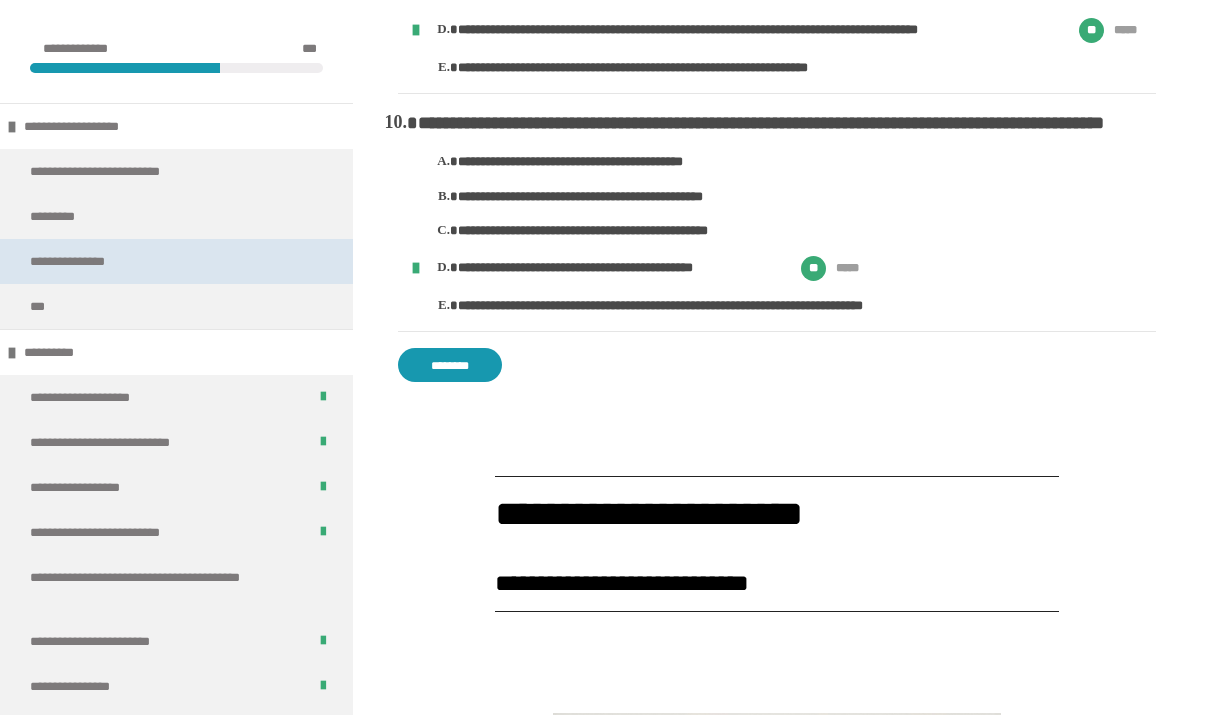 scroll, scrollTop: 2762, scrollLeft: 0, axis: vertical 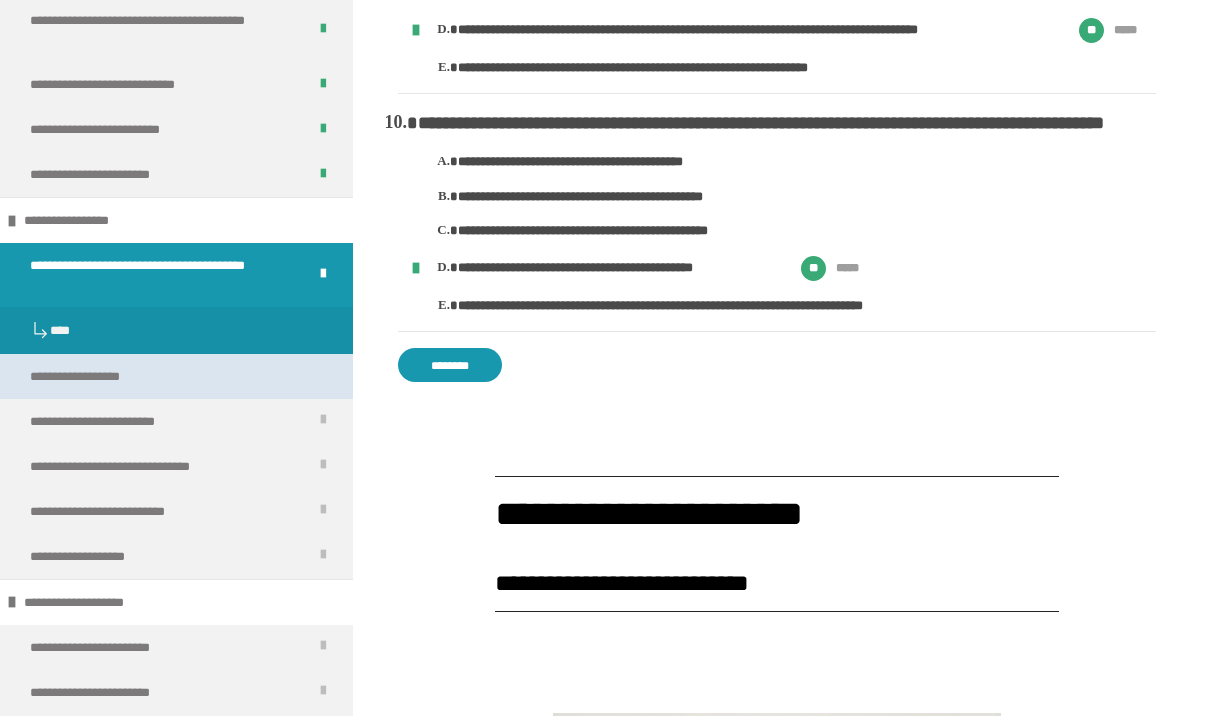 click on "**********" at bounding box center (101, 376) 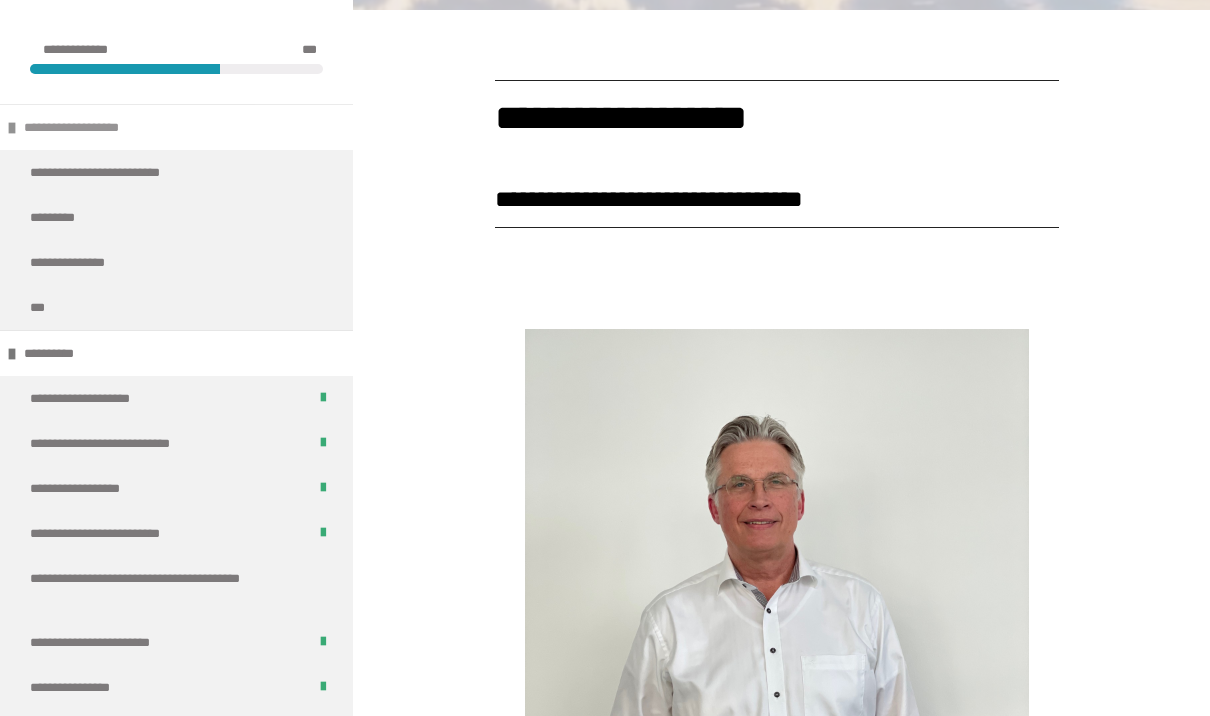 scroll, scrollTop: 0, scrollLeft: 0, axis: both 